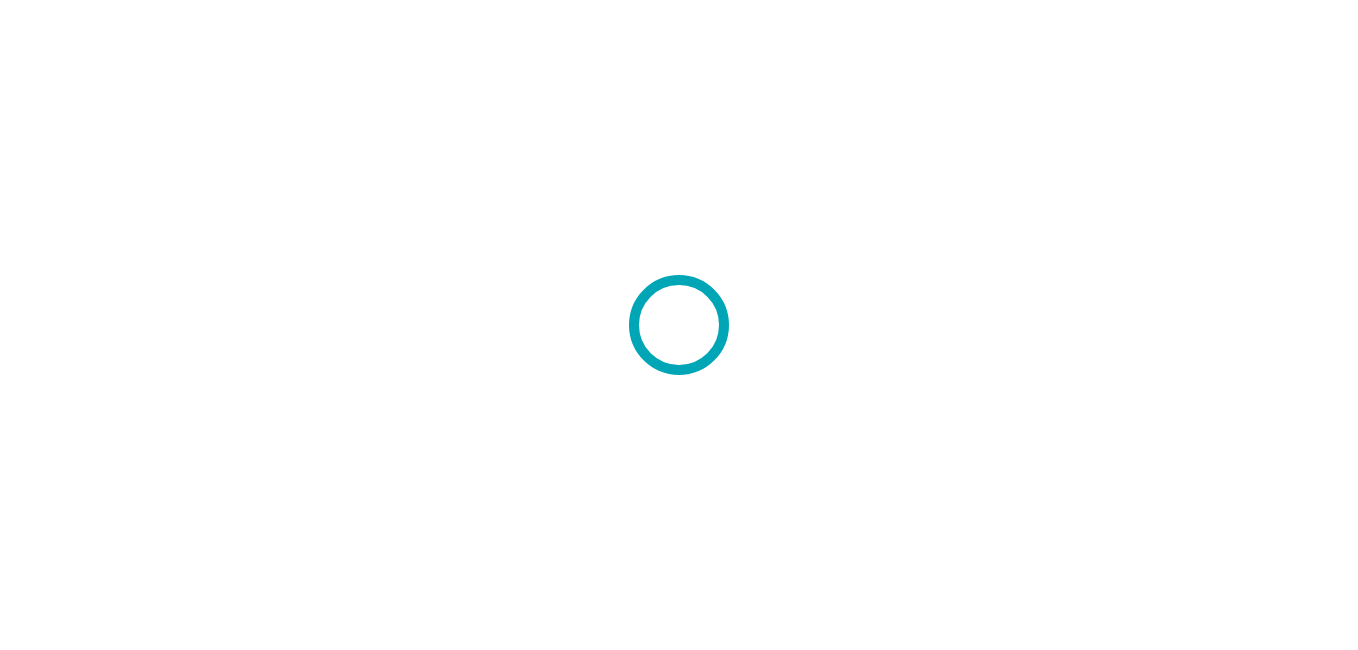 scroll, scrollTop: 0, scrollLeft: 0, axis: both 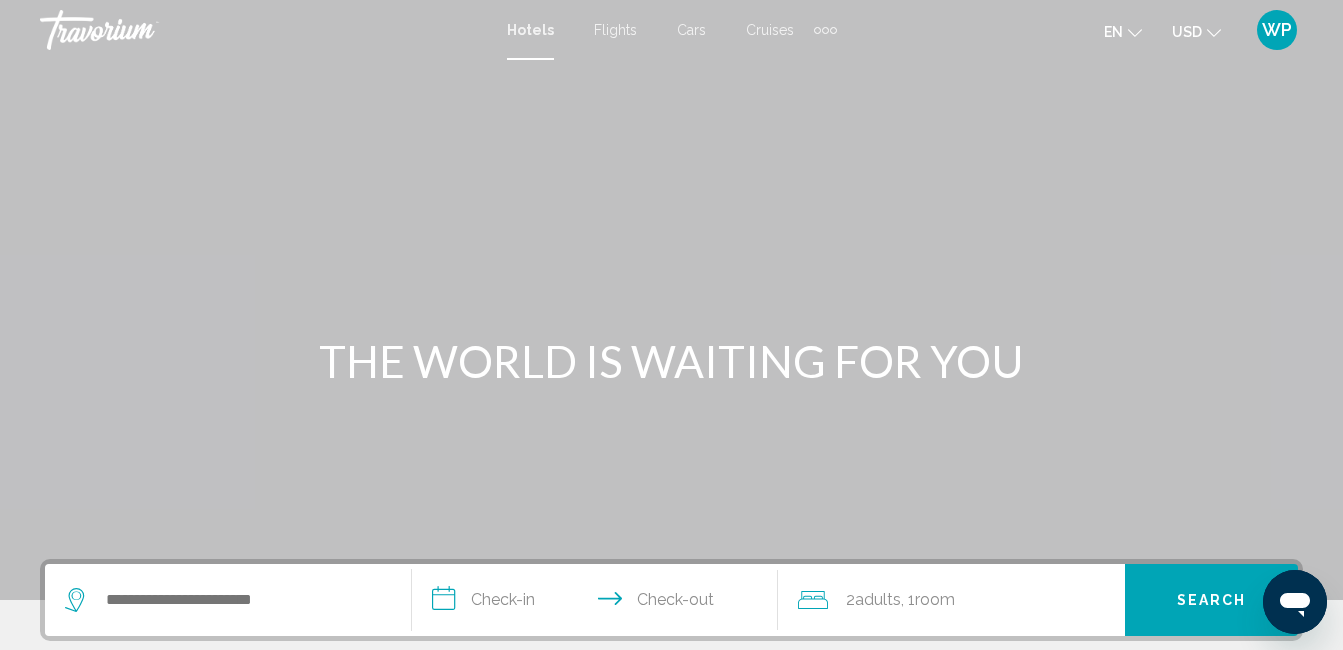 click on "Flights" at bounding box center (615, 30) 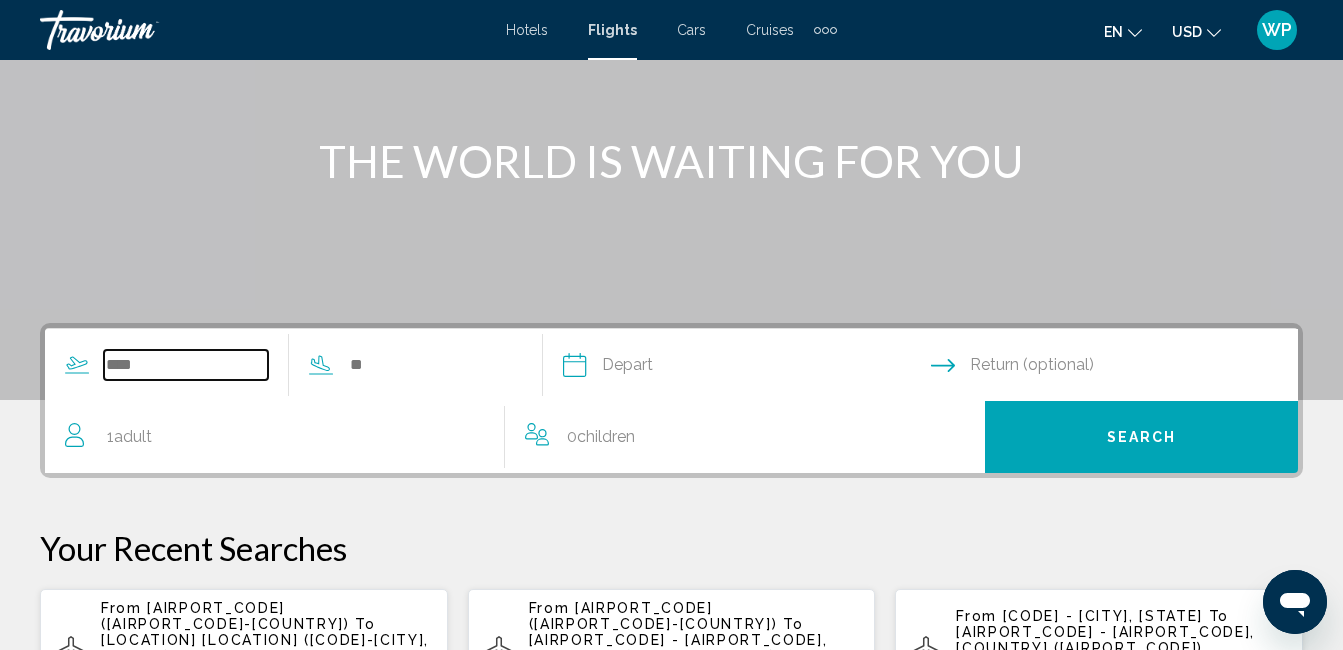 click at bounding box center [186, 365] 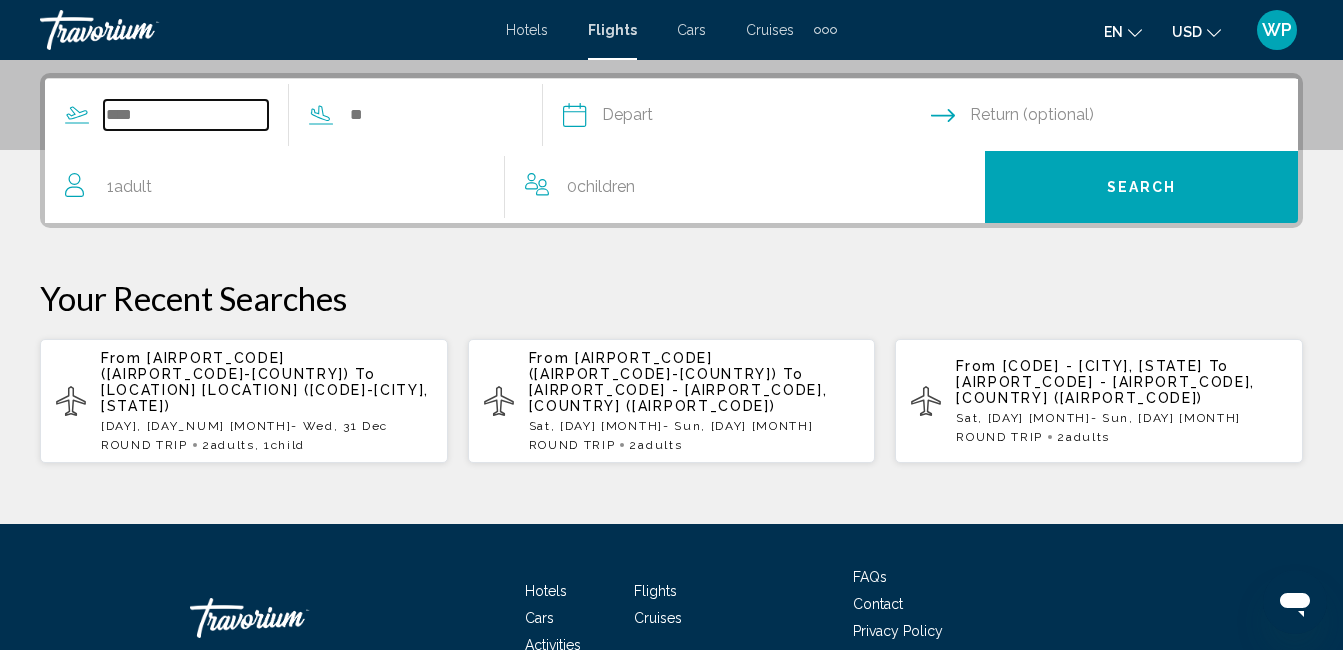 scroll, scrollTop: 458, scrollLeft: 0, axis: vertical 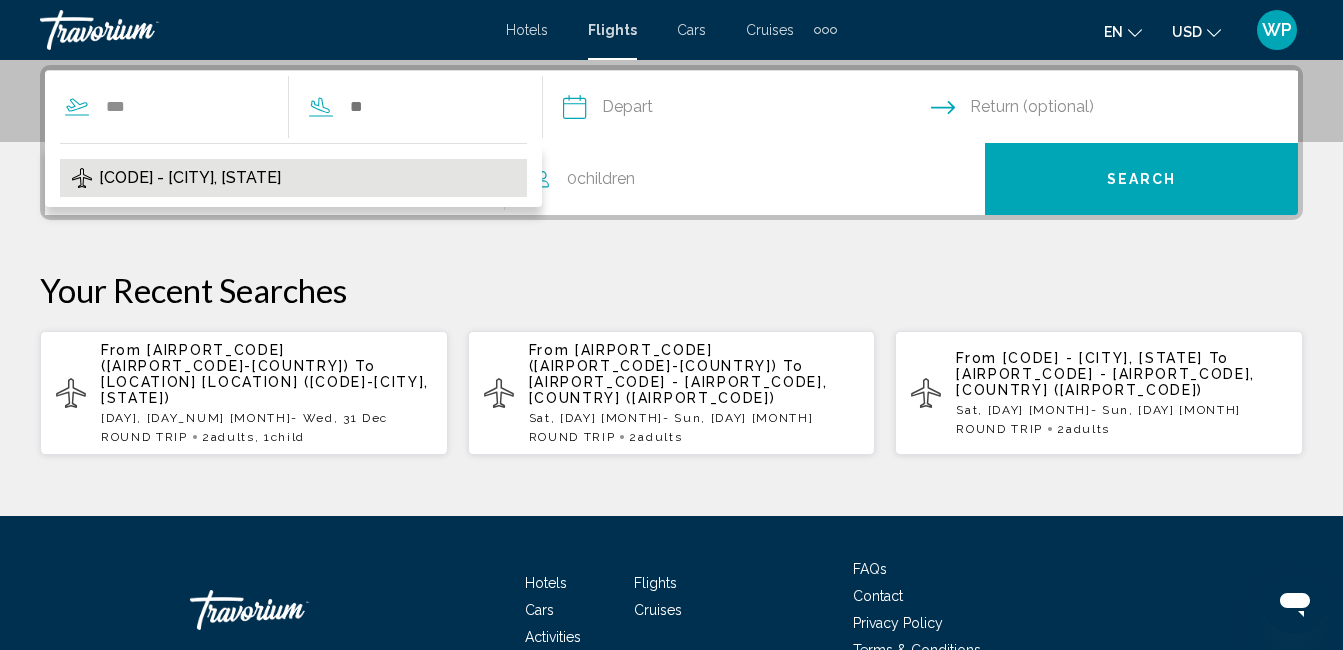 click on "[CODE] - [CITY], [STATE]" at bounding box center [190, 178] 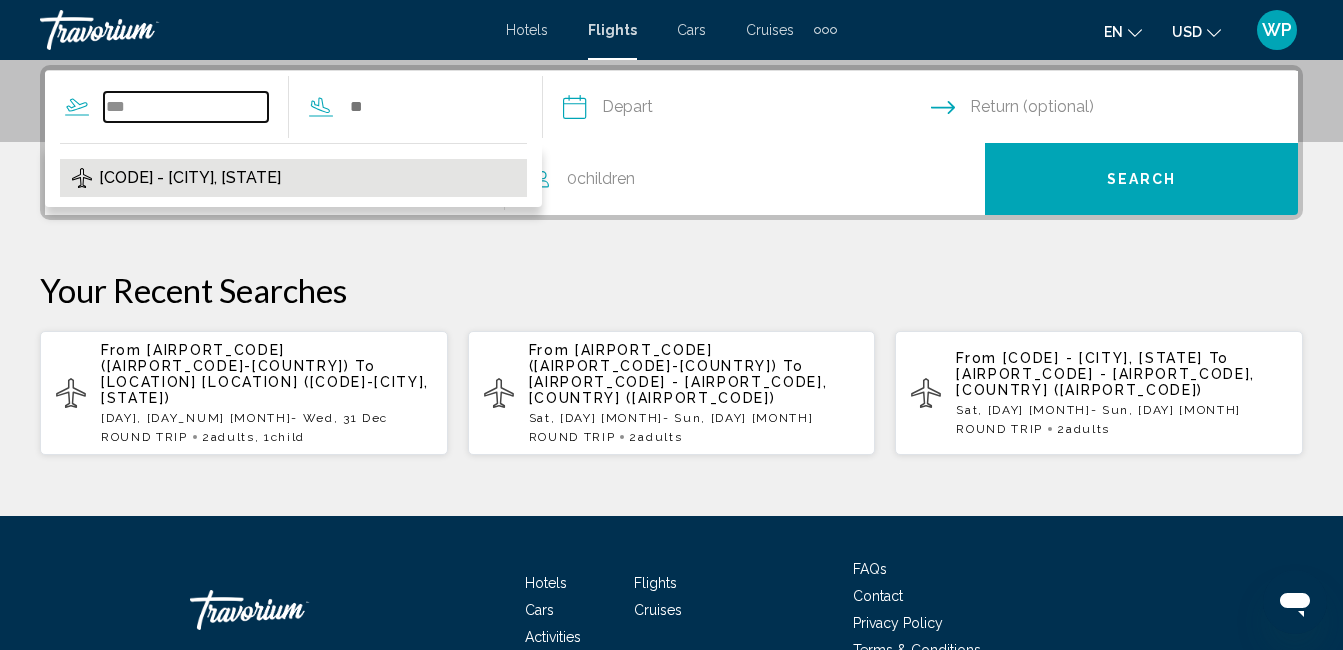 type on "**********" 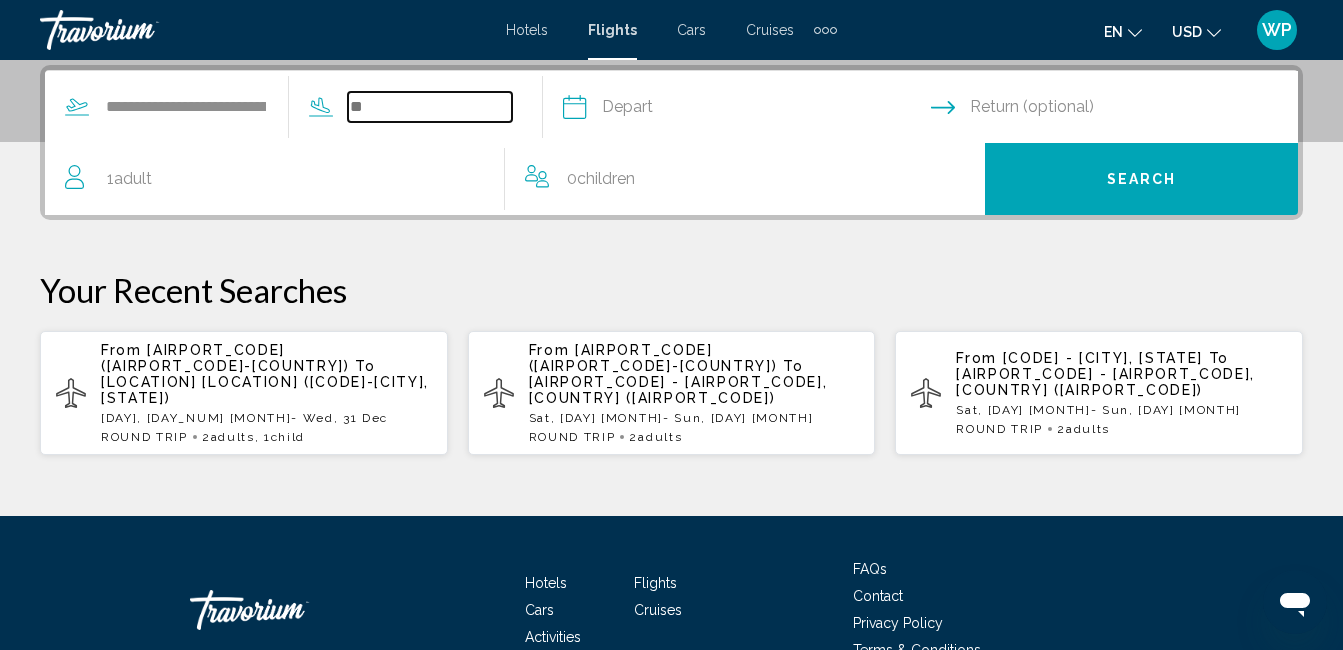 click at bounding box center [430, 107] 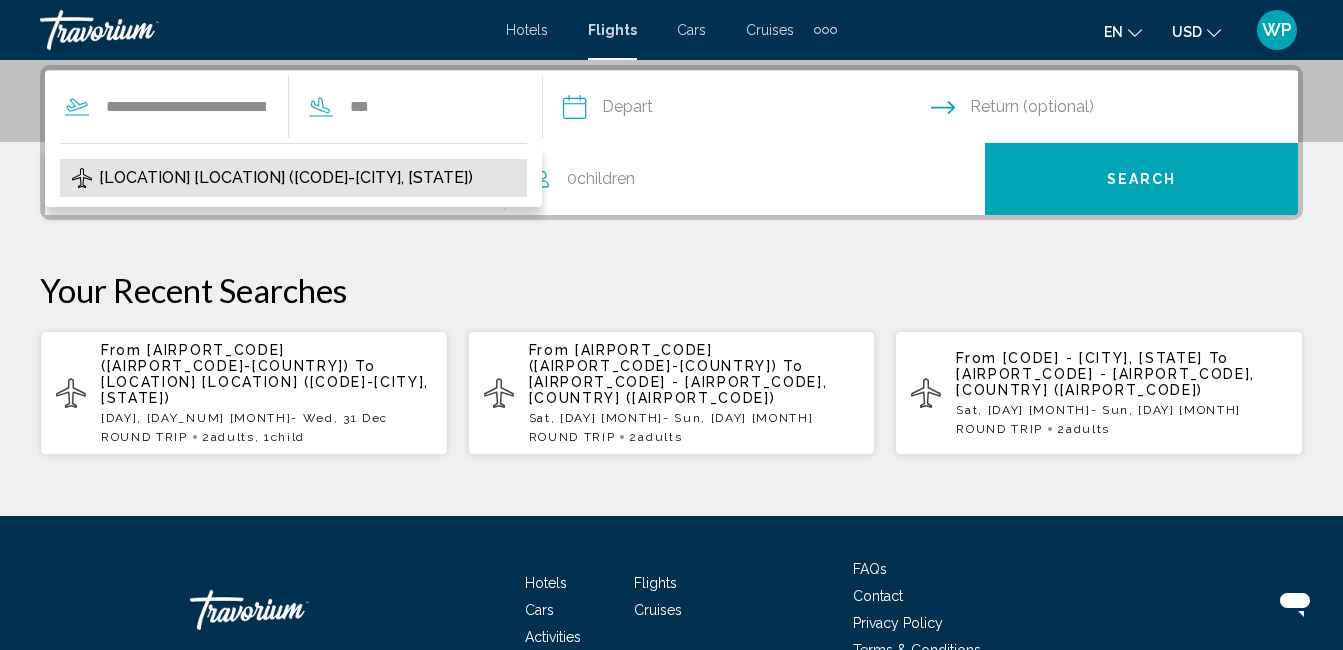 click on "[LOCATION] [LOCATION] ([CODE]-[CITY], [STATE])" at bounding box center [293, 178] 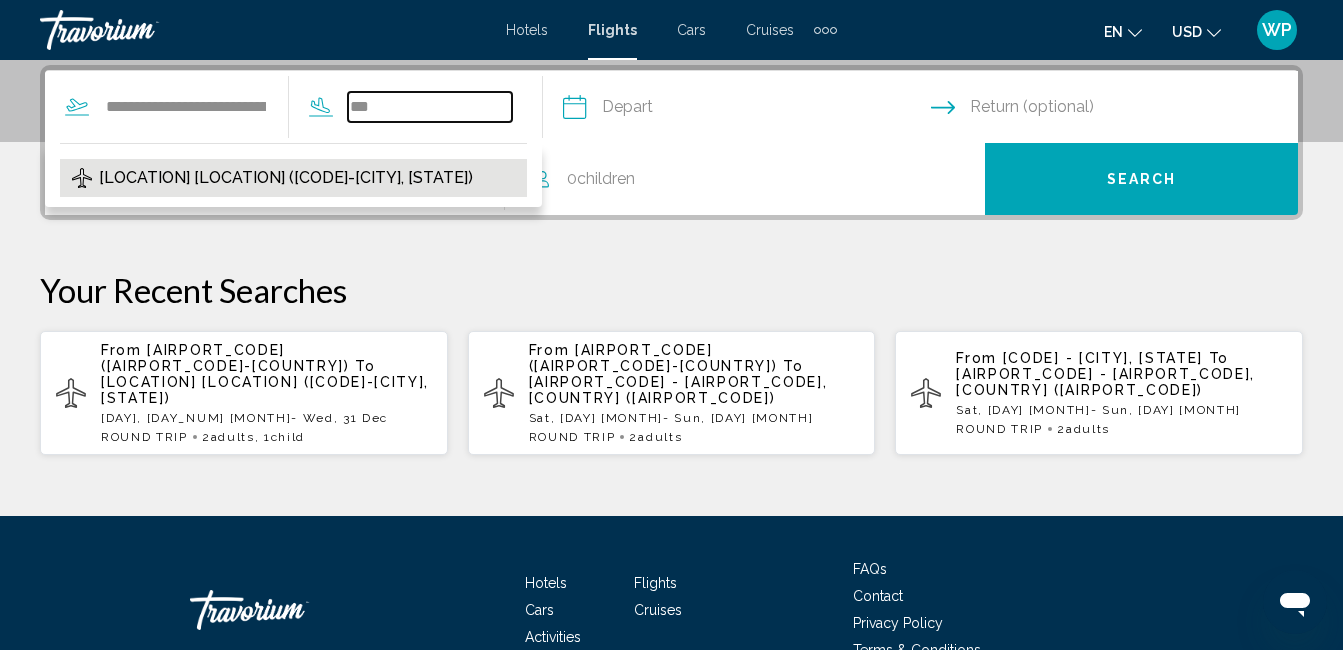 type on "**********" 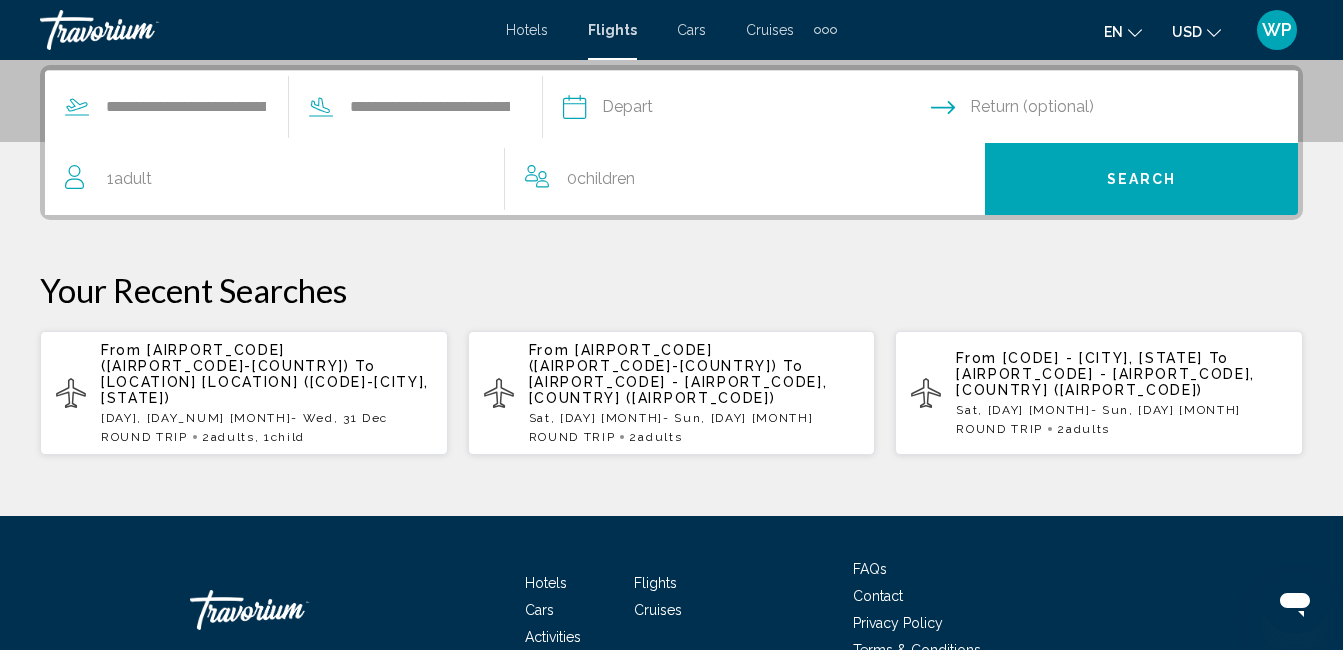 click at bounding box center [746, 110] 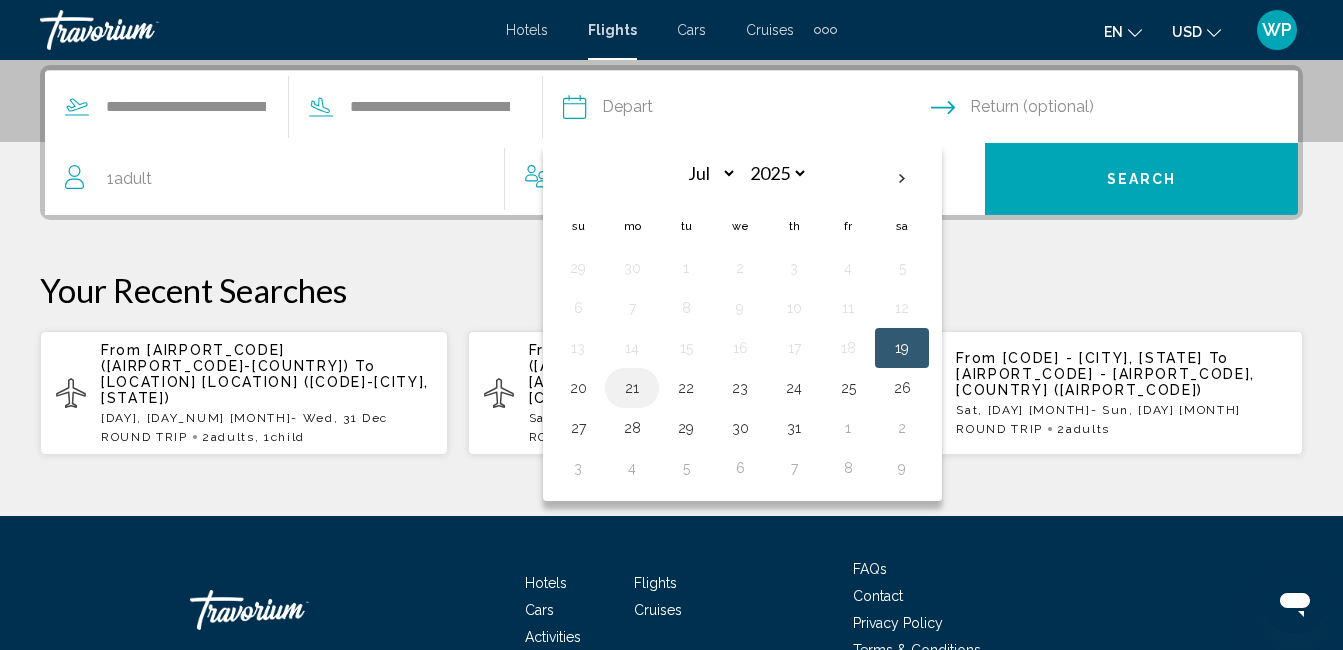 click on "21" at bounding box center (632, 388) 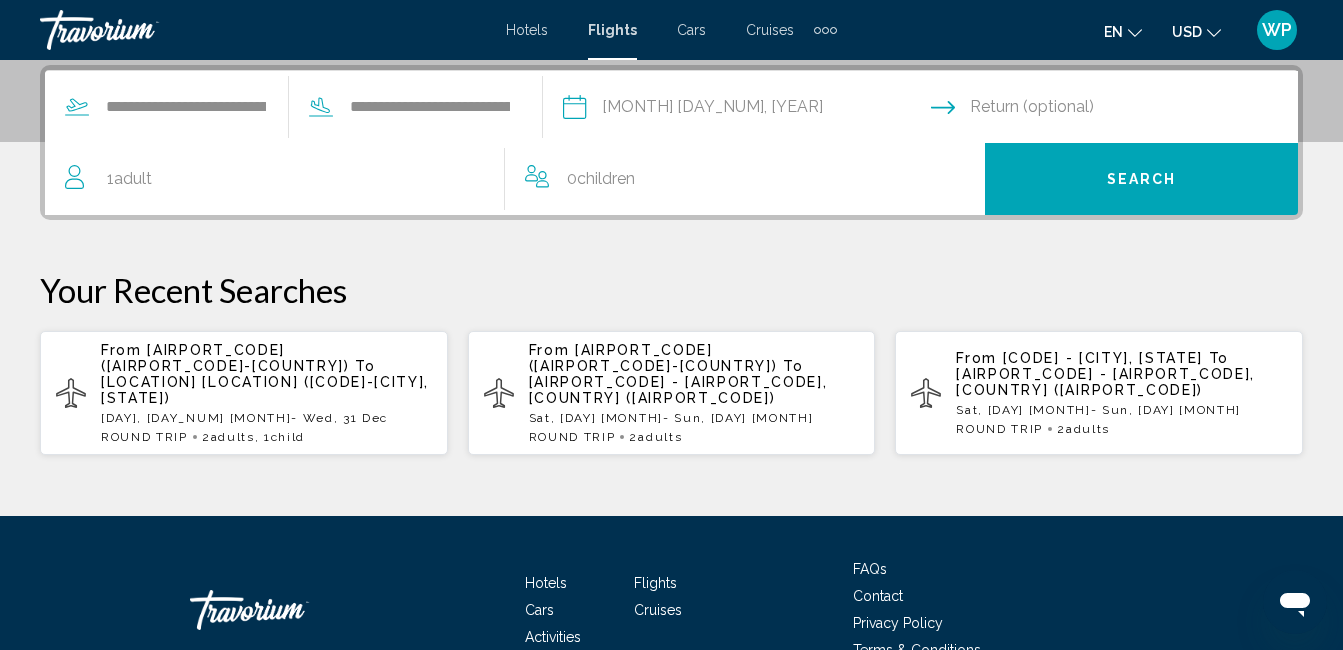 click on "**********" at bounding box center [746, 110] 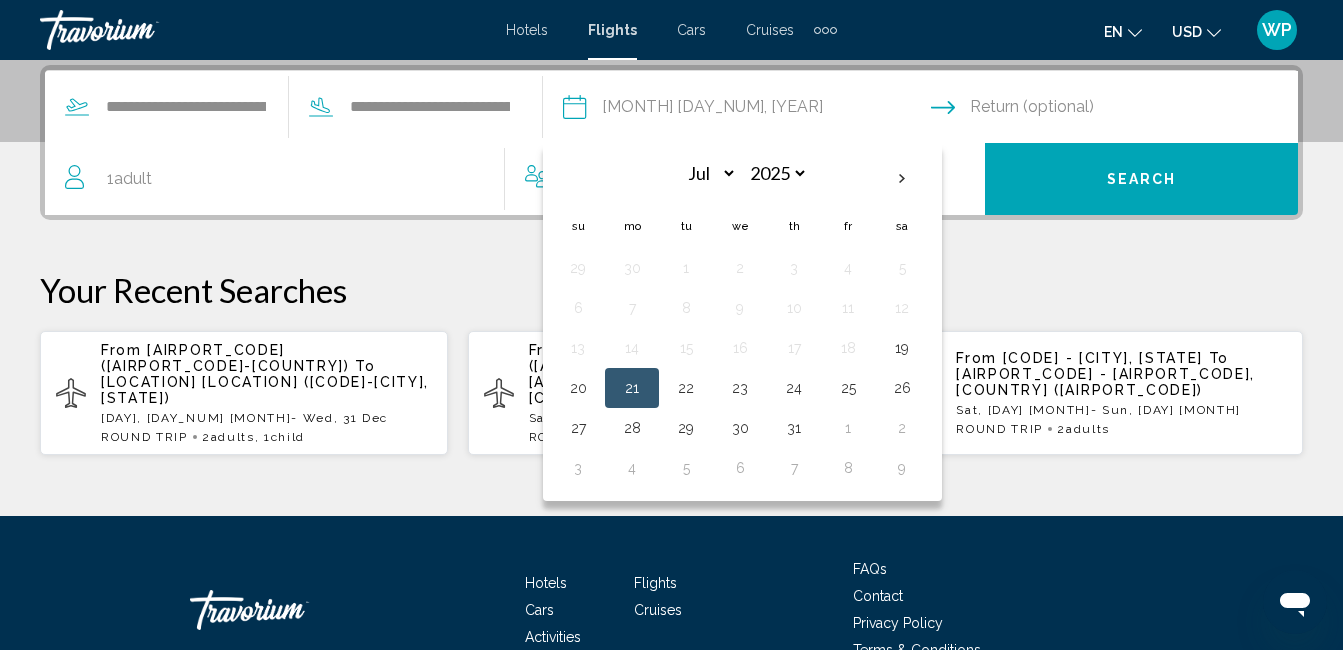 click on "19" at bounding box center [902, 348] 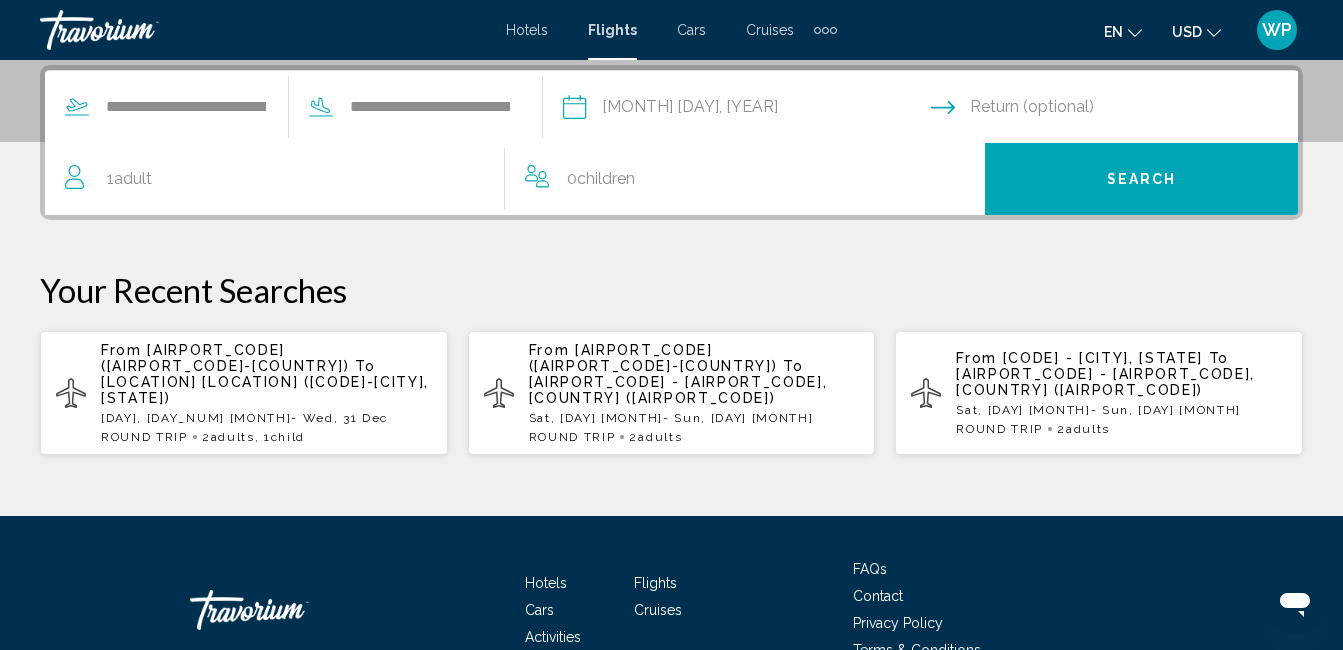 click at bounding box center [1119, 110] 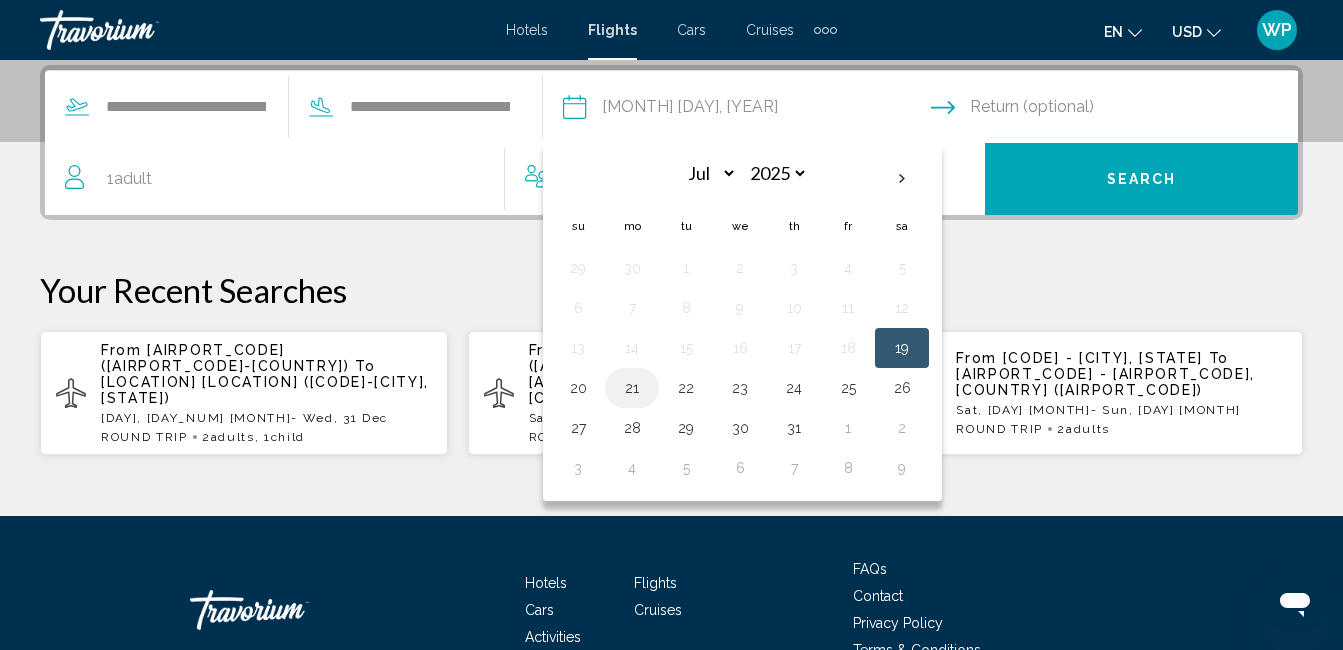 click on "21" at bounding box center (632, 388) 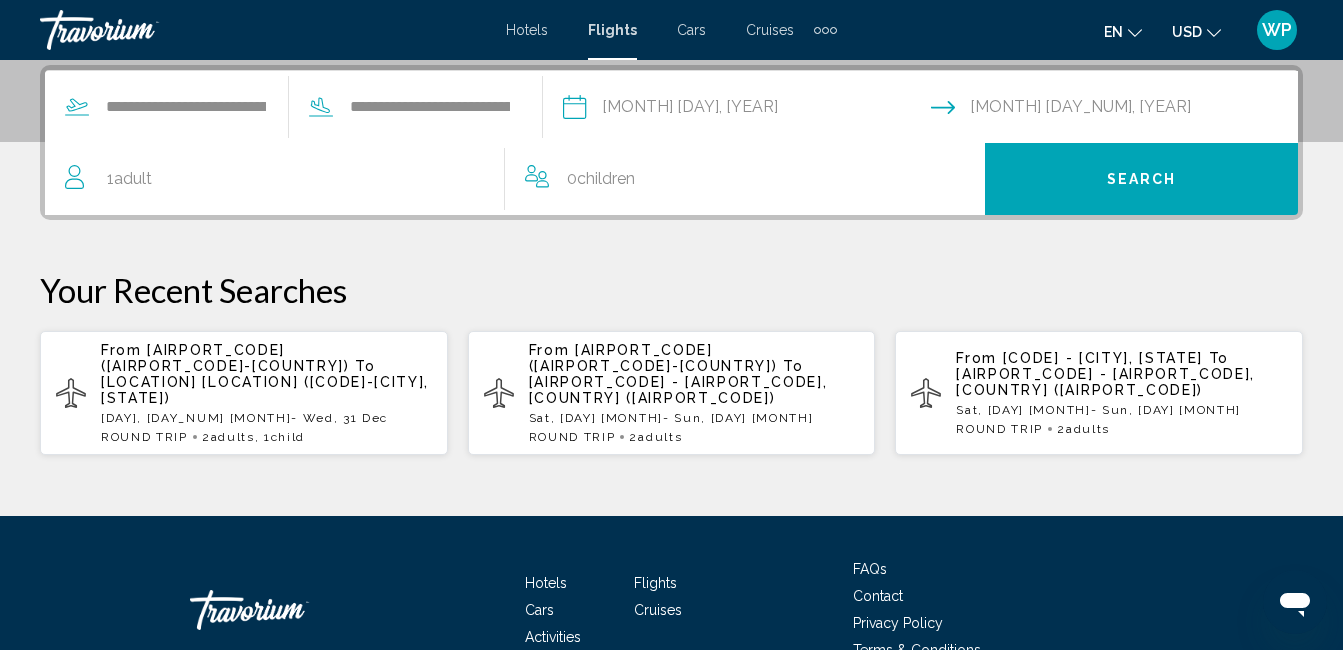 click on "1  Adult Adults" at bounding box center [284, 179] 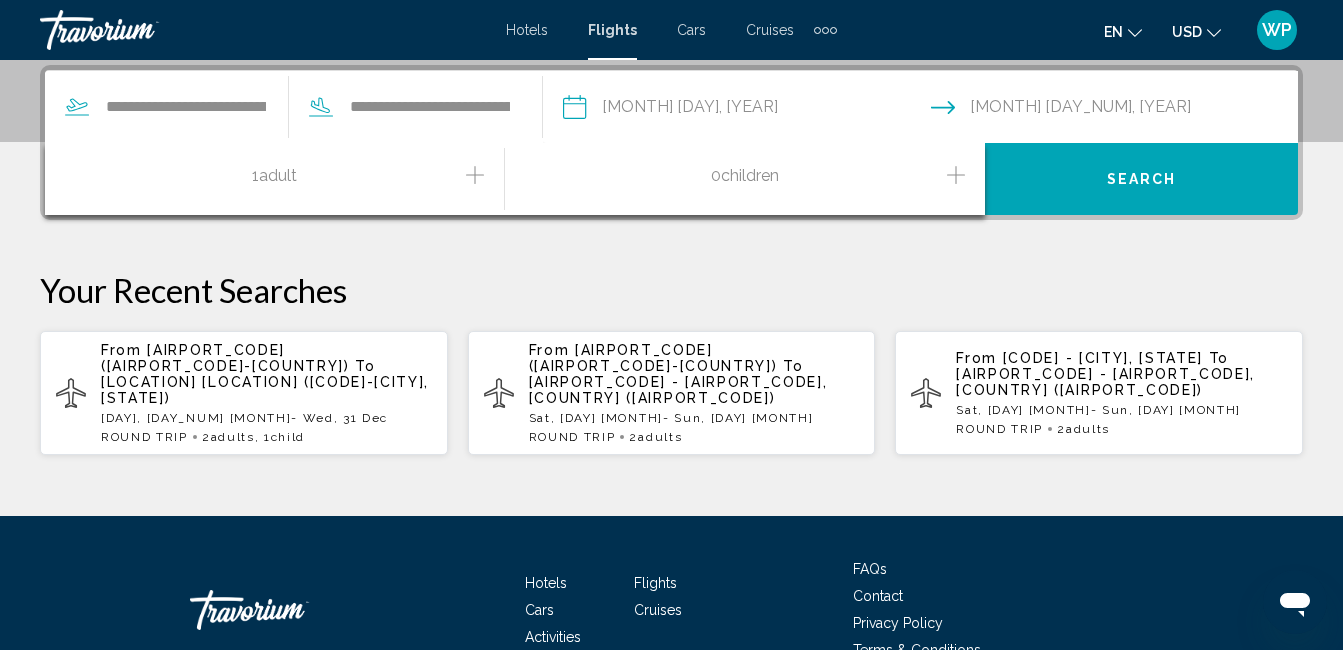 click 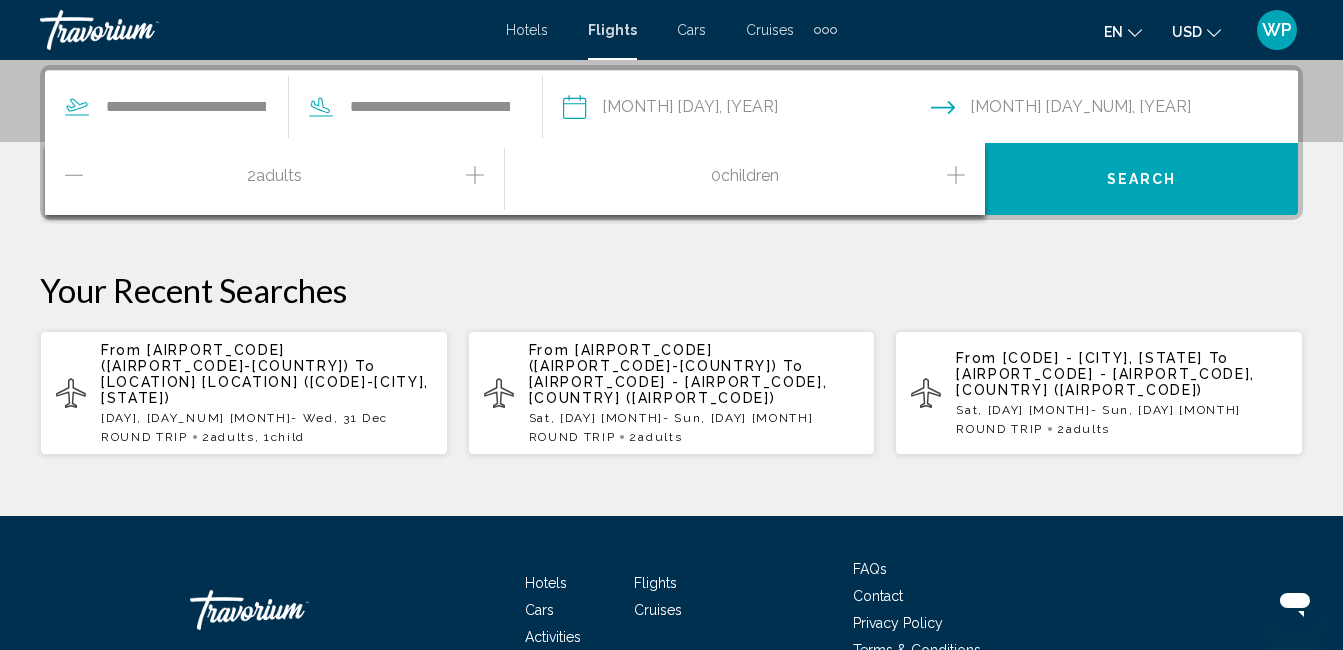 click 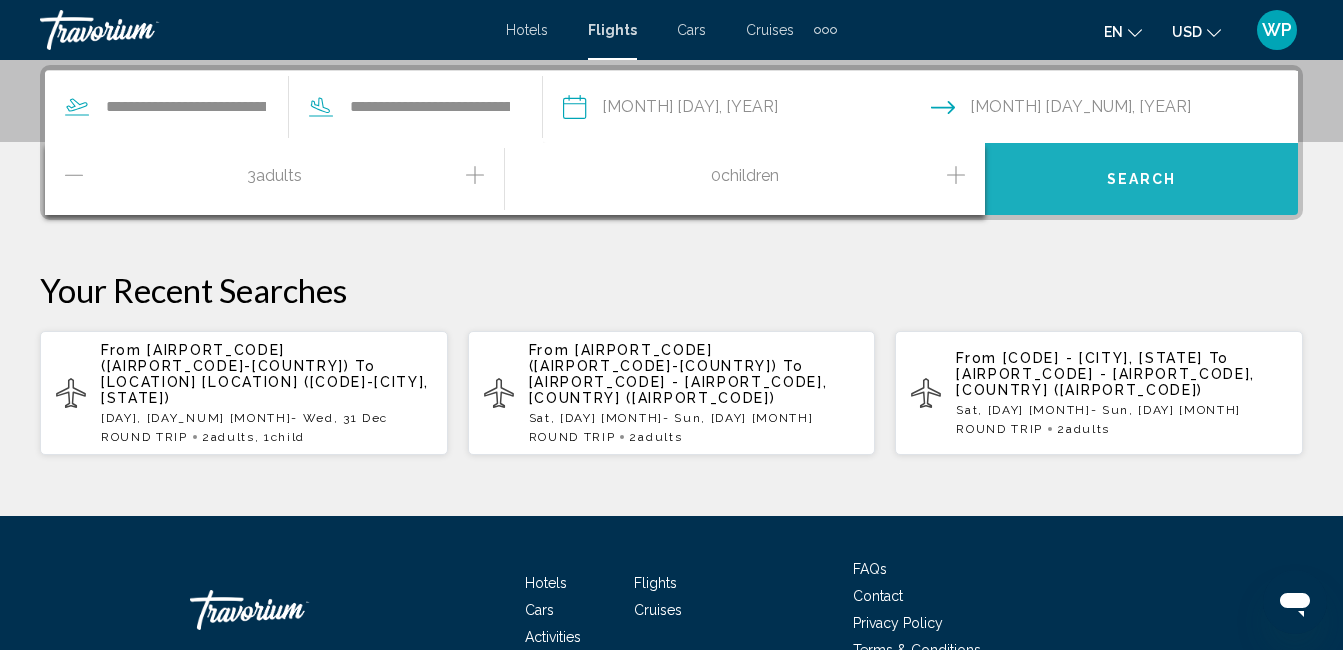 click on "Search" at bounding box center (1141, 179) 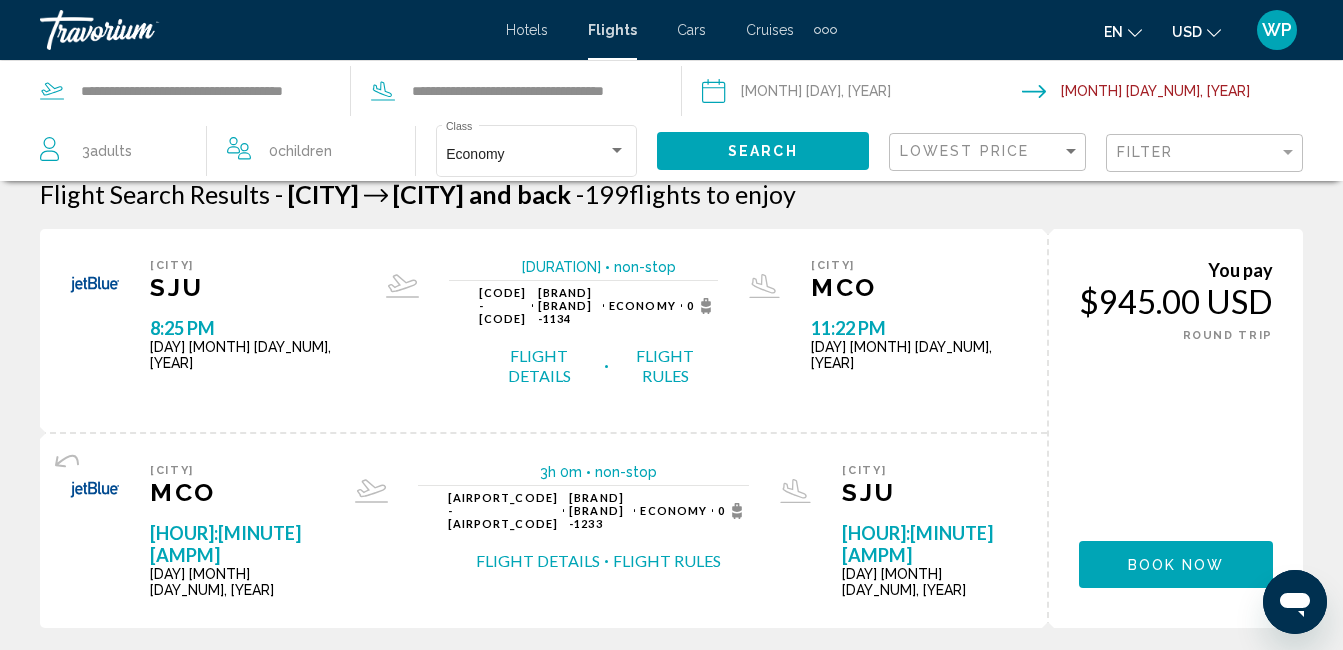 scroll, scrollTop: 0, scrollLeft: 0, axis: both 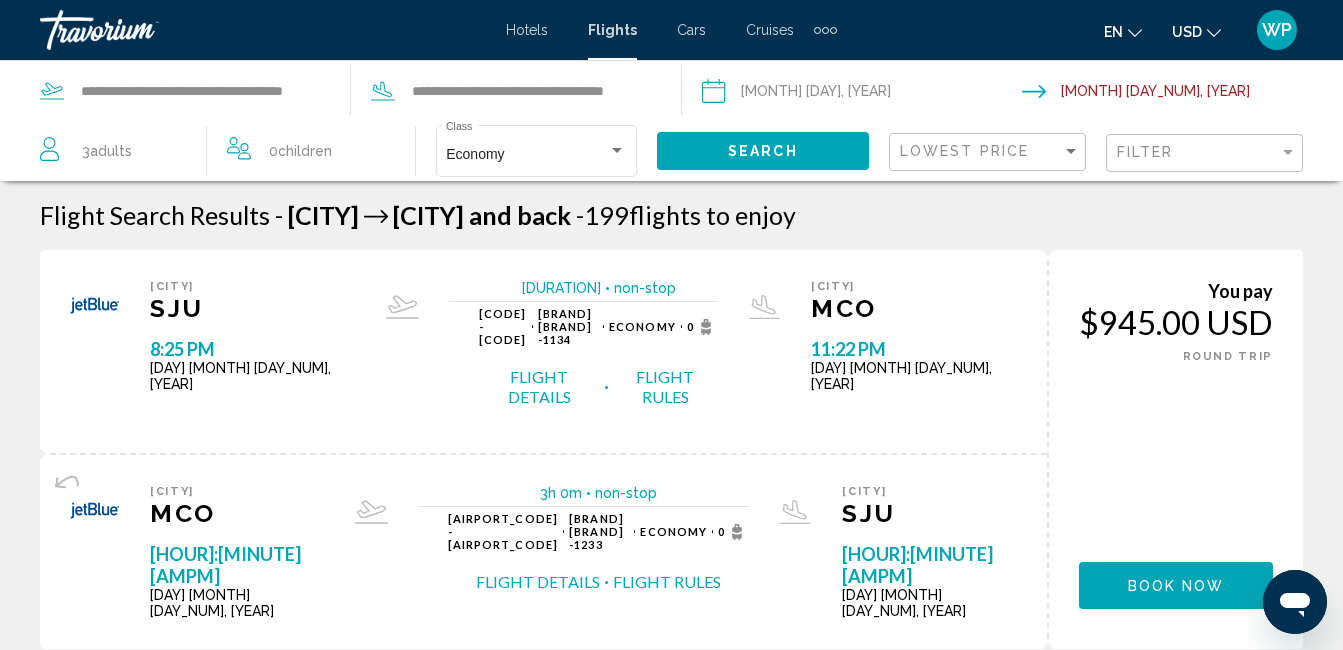 click on "Hotels" at bounding box center (527, 30) 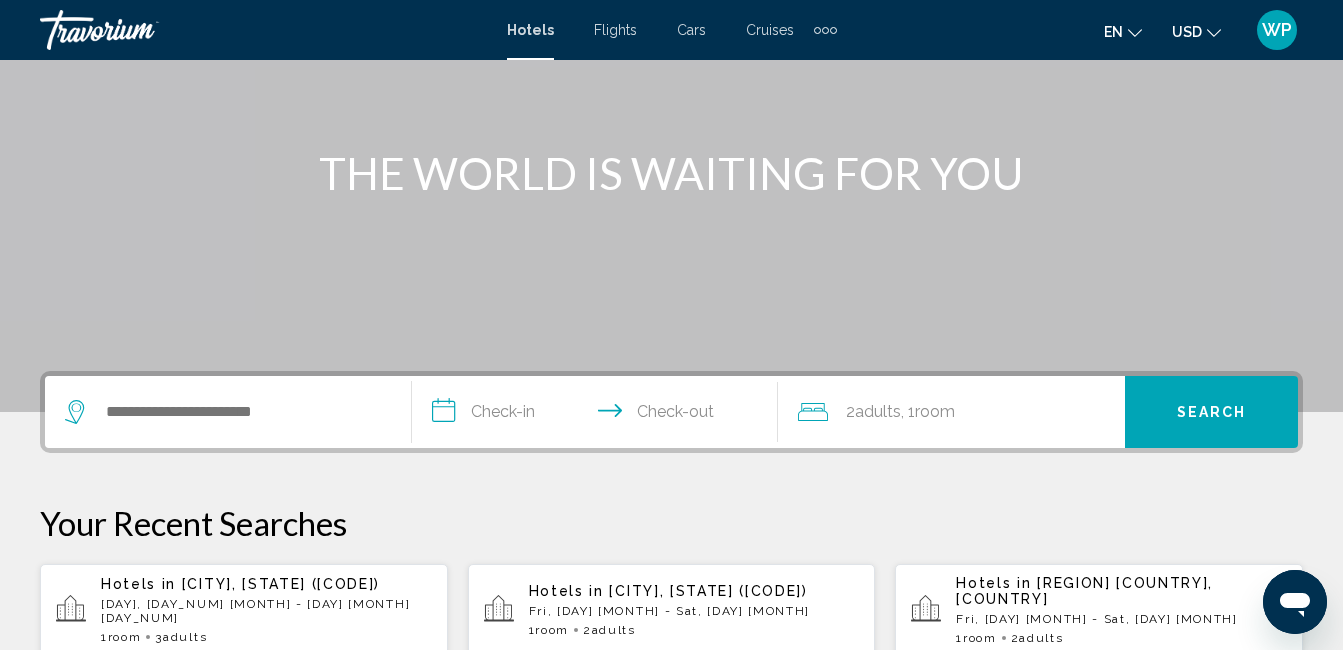 scroll, scrollTop: 200, scrollLeft: 0, axis: vertical 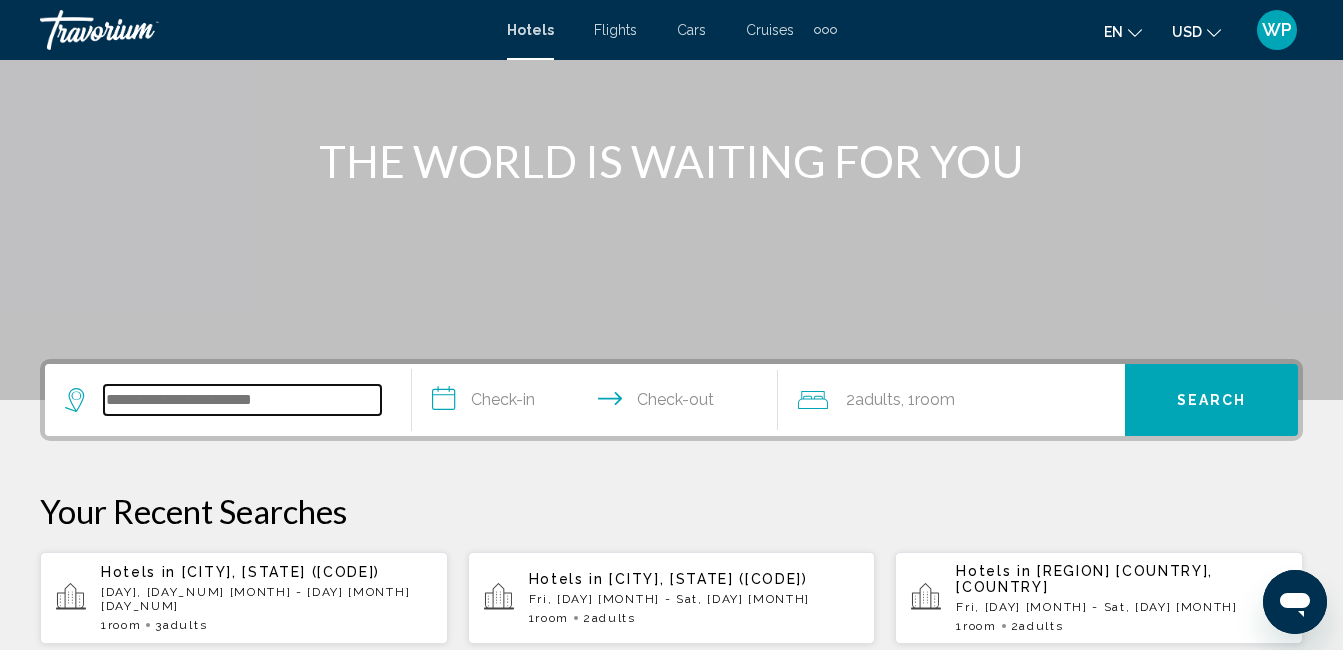 click at bounding box center (242, 400) 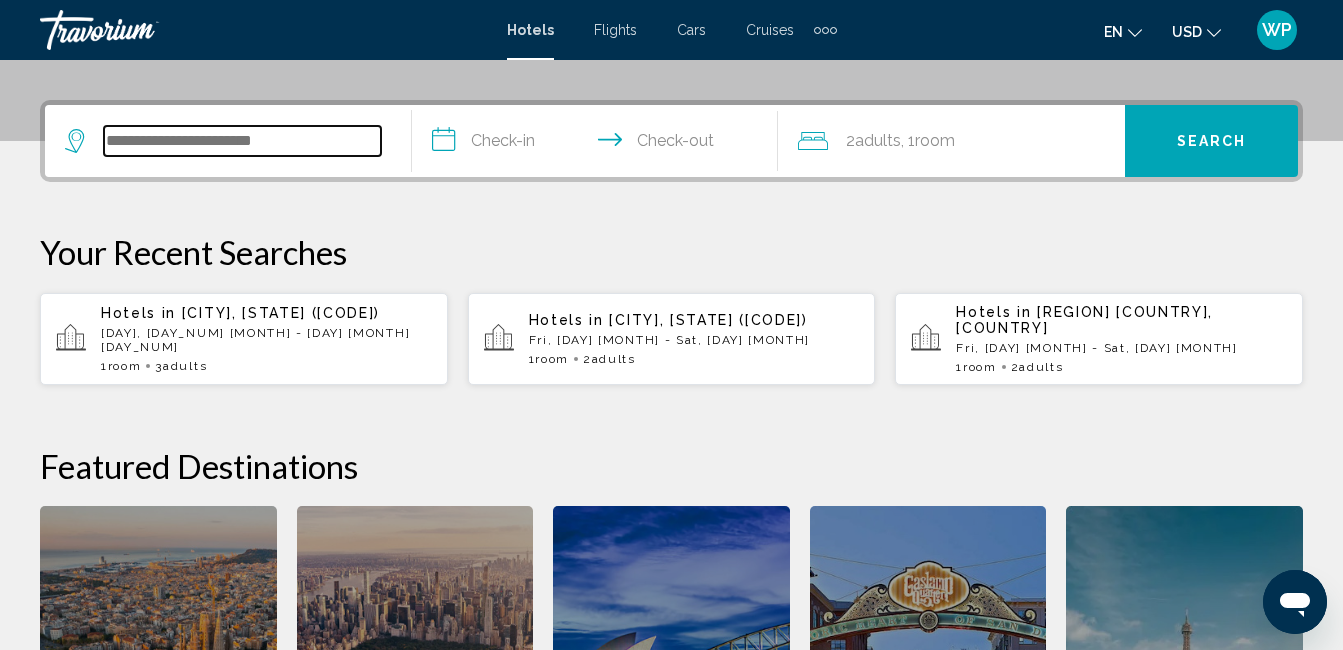 scroll, scrollTop: 494, scrollLeft: 0, axis: vertical 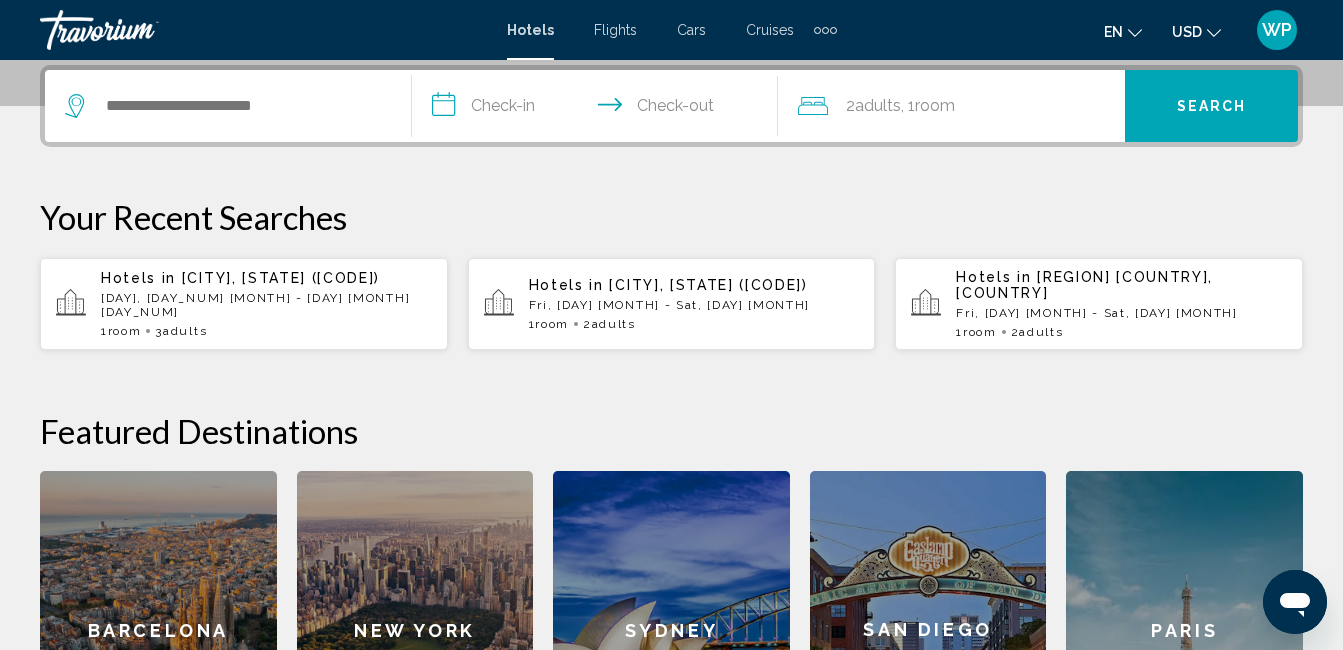 click on "Hotels in [CITY], [STATE] ([CODE]) [MONTH], [DAY] - [MONTH] [DAY] [YEAR] [NUMBER] [ROOM_TYPE] rooms [NUMBER] [ADULT_TYPE] Adults" at bounding box center [266, 304] 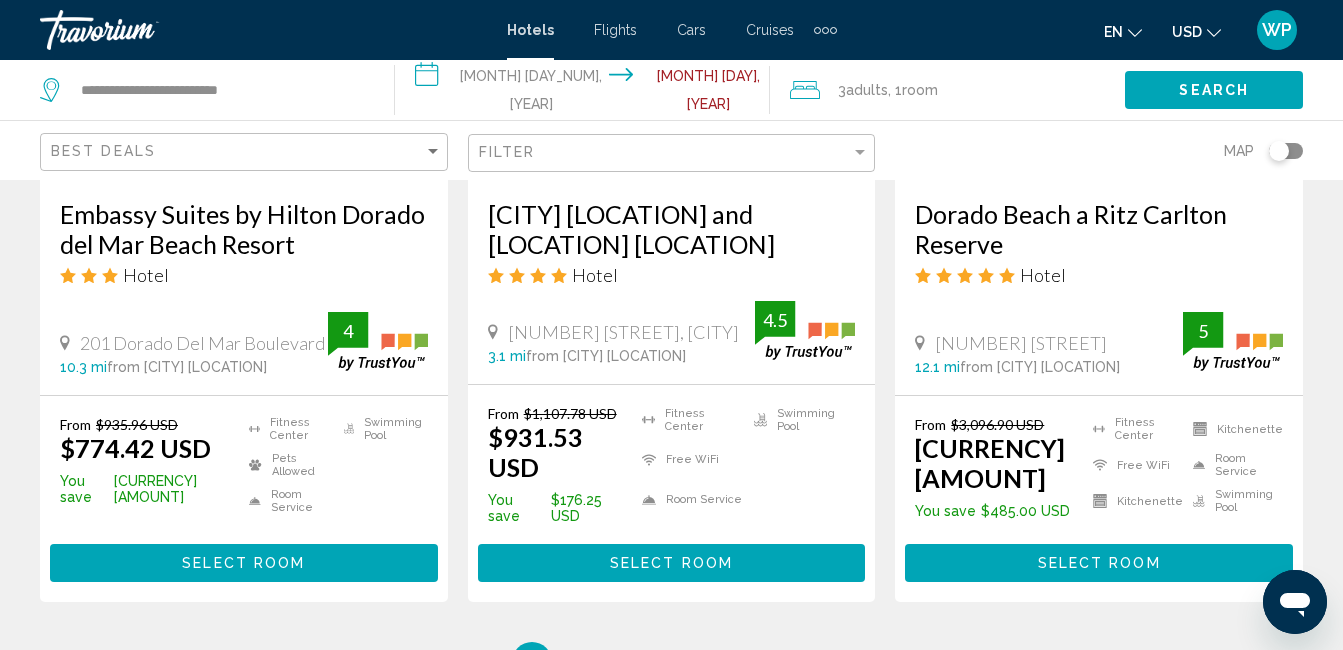 scroll, scrollTop: 2800, scrollLeft: 0, axis: vertical 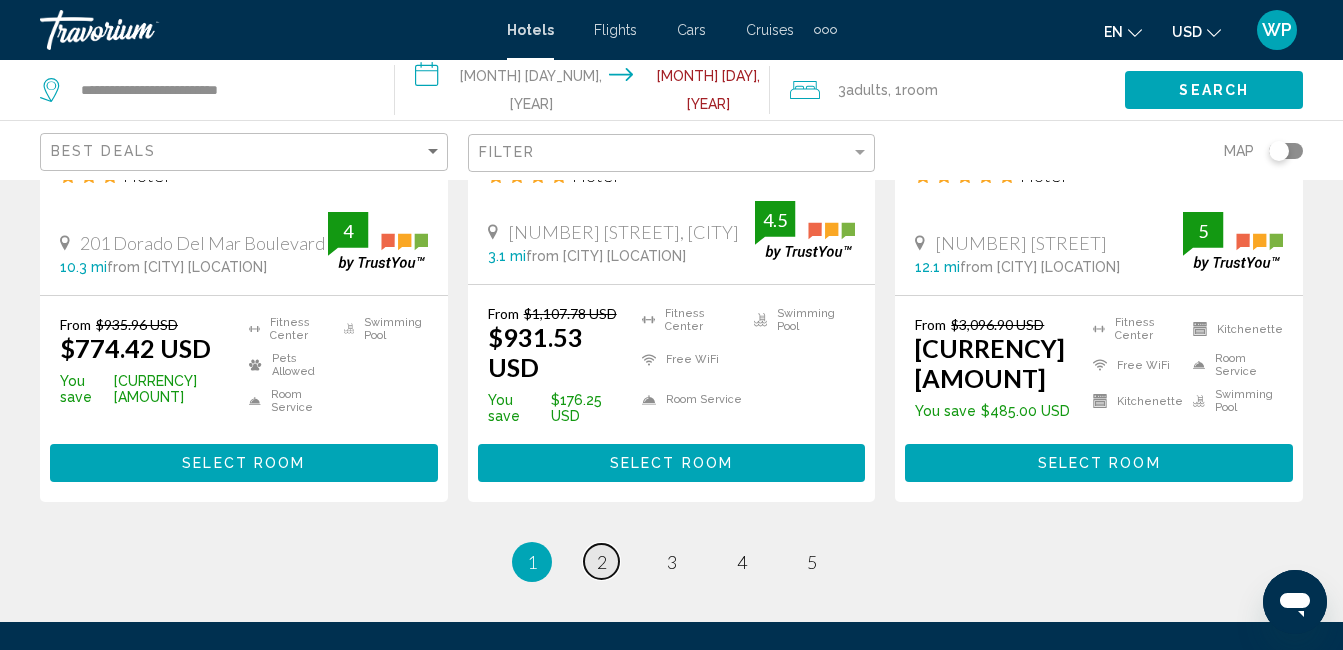 click on "page  2" at bounding box center (601, 561) 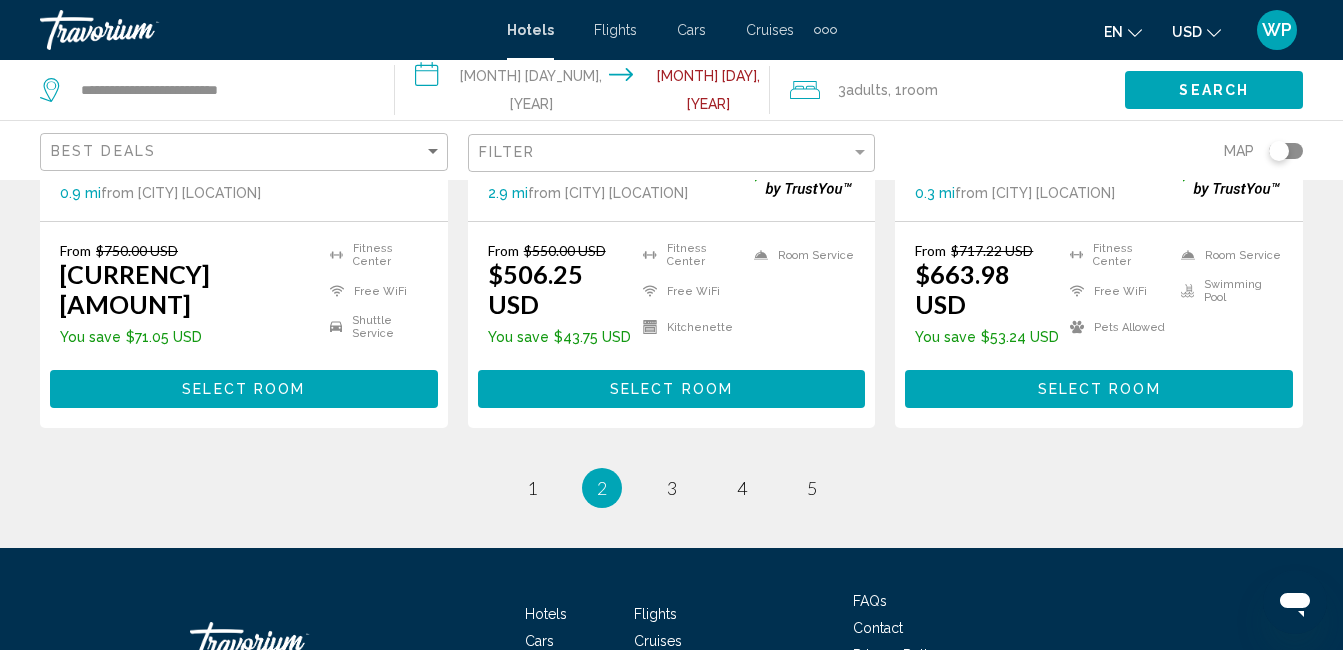 scroll, scrollTop: 2968, scrollLeft: 0, axis: vertical 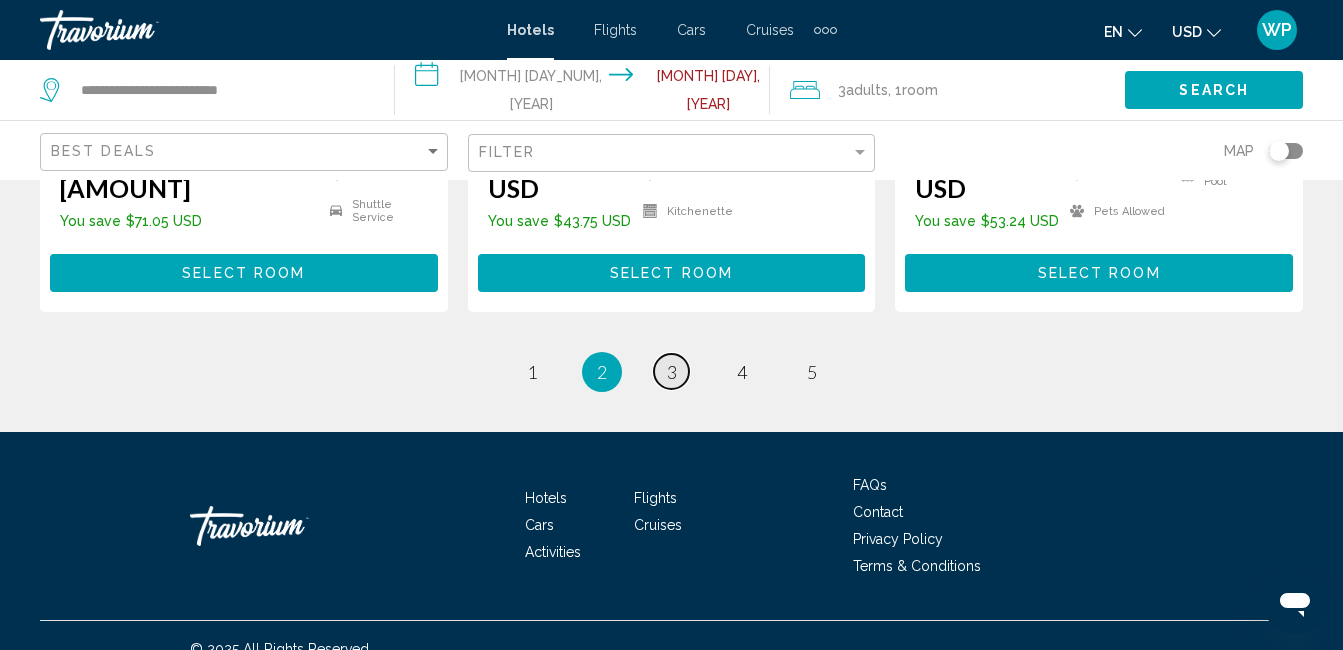 click on "page  3" at bounding box center [671, 371] 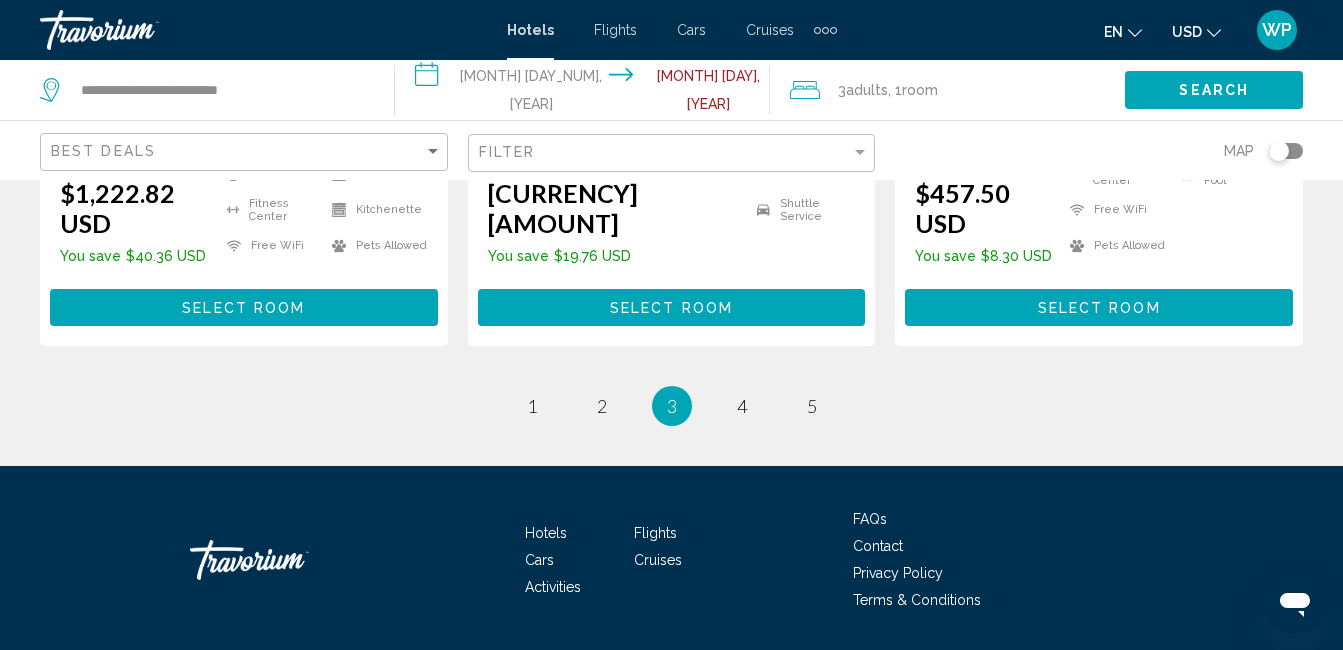 scroll, scrollTop: 2900, scrollLeft: 0, axis: vertical 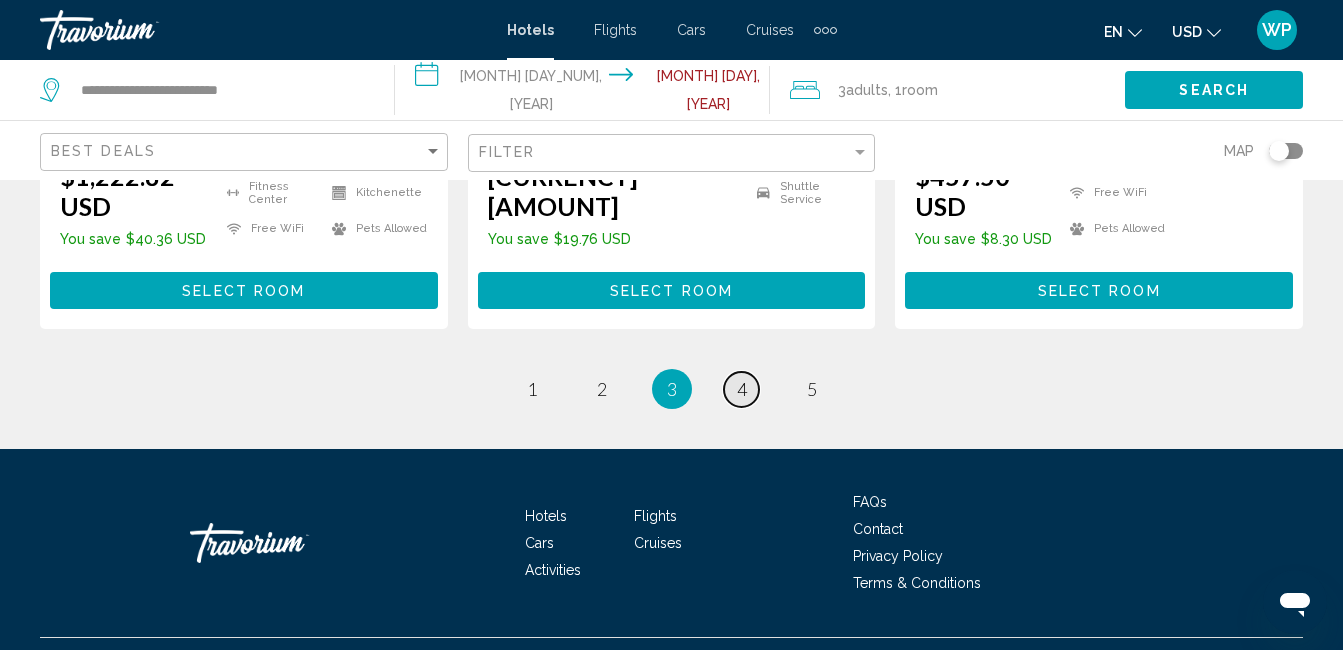 click on "4" at bounding box center (742, 389) 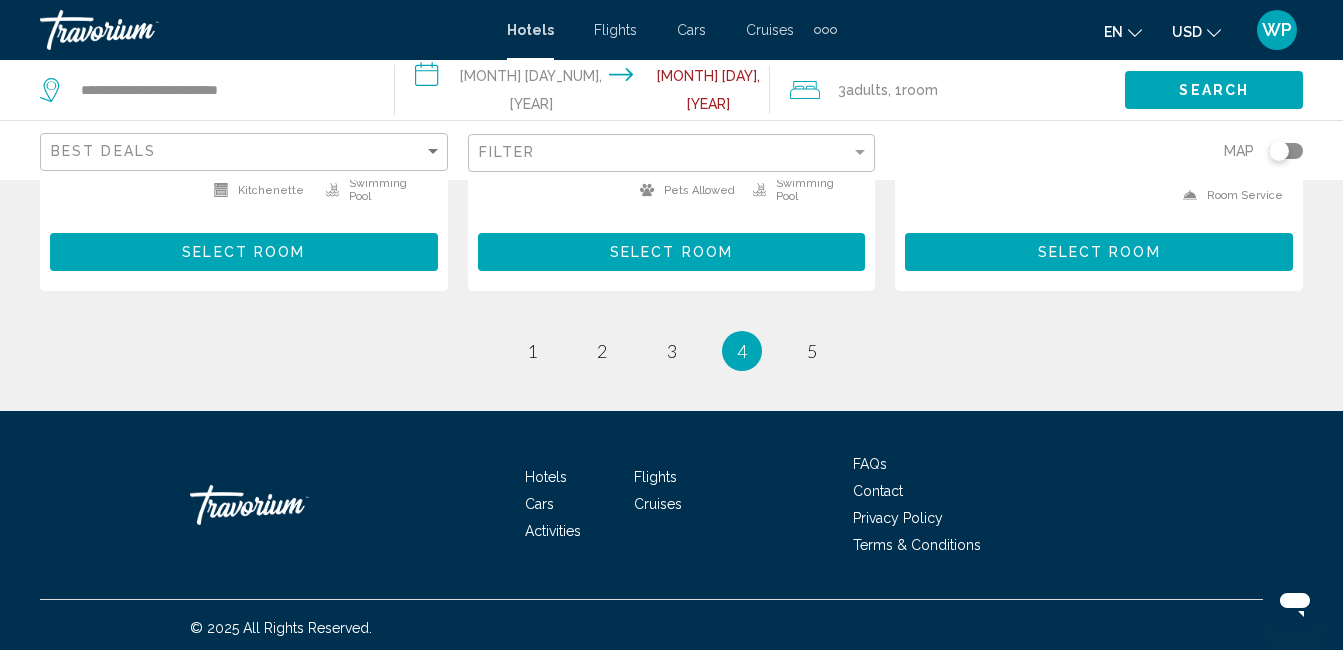 scroll, scrollTop: 2938, scrollLeft: 0, axis: vertical 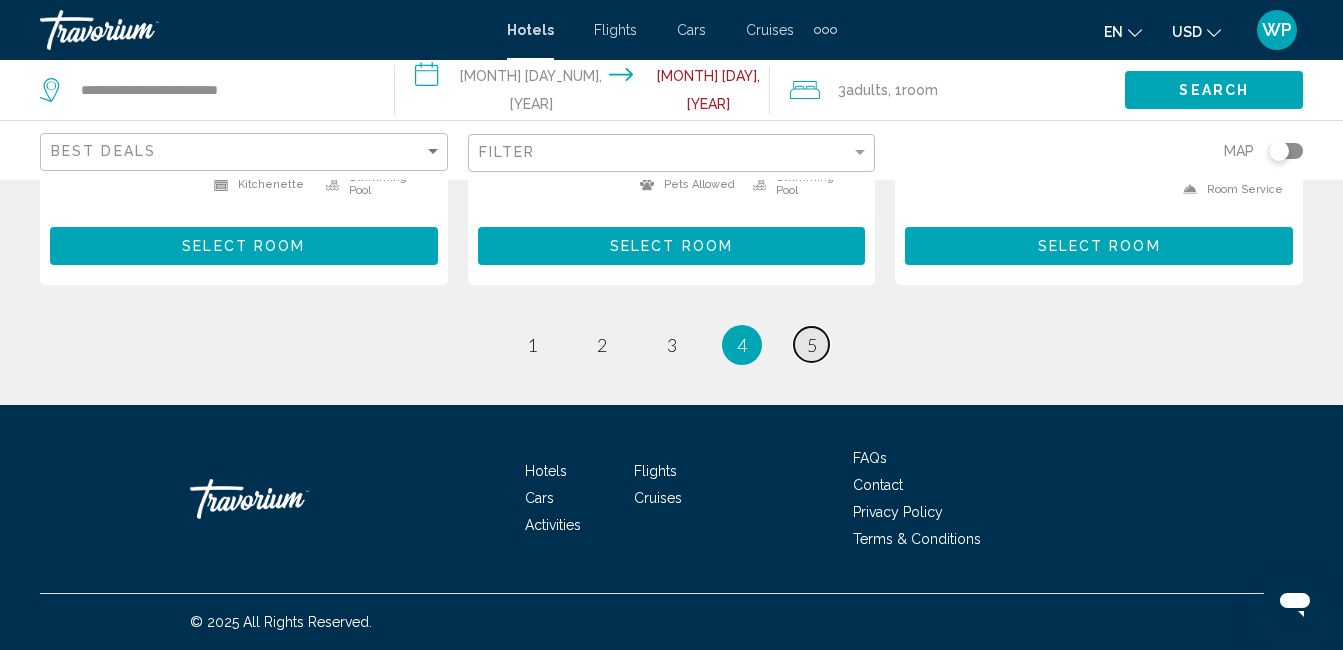 click on "page  5" at bounding box center (811, 344) 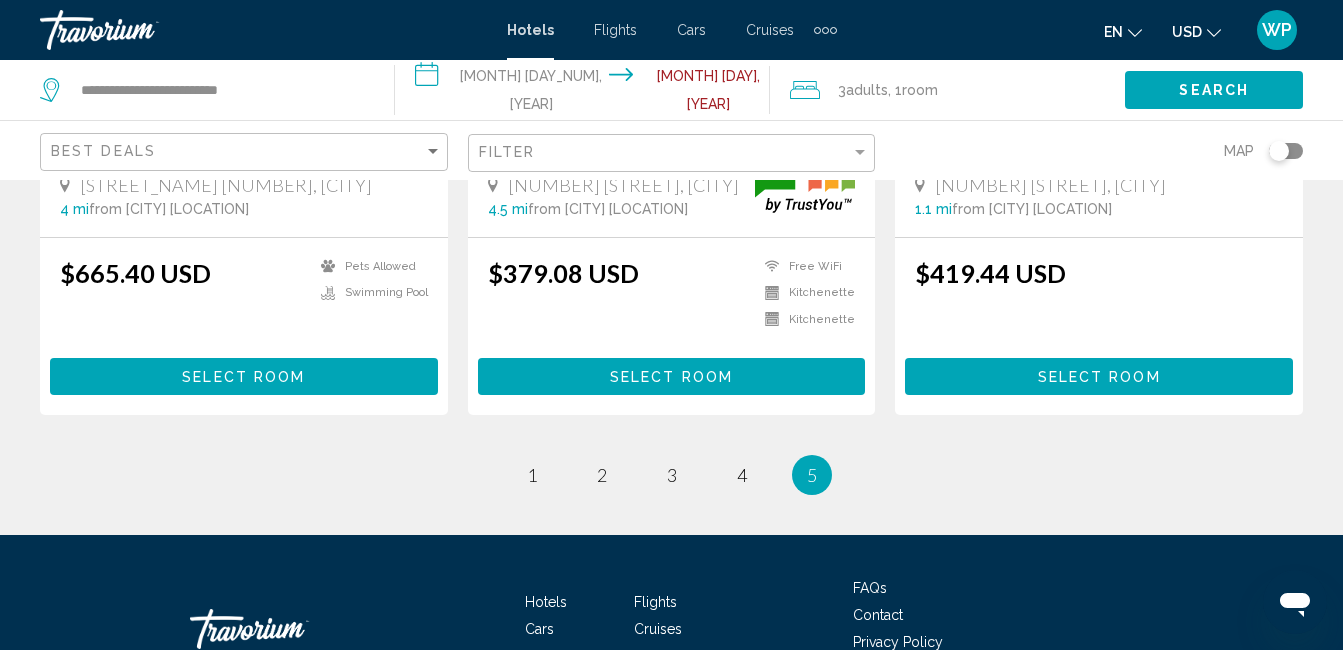 scroll, scrollTop: 1400, scrollLeft: 0, axis: vertical 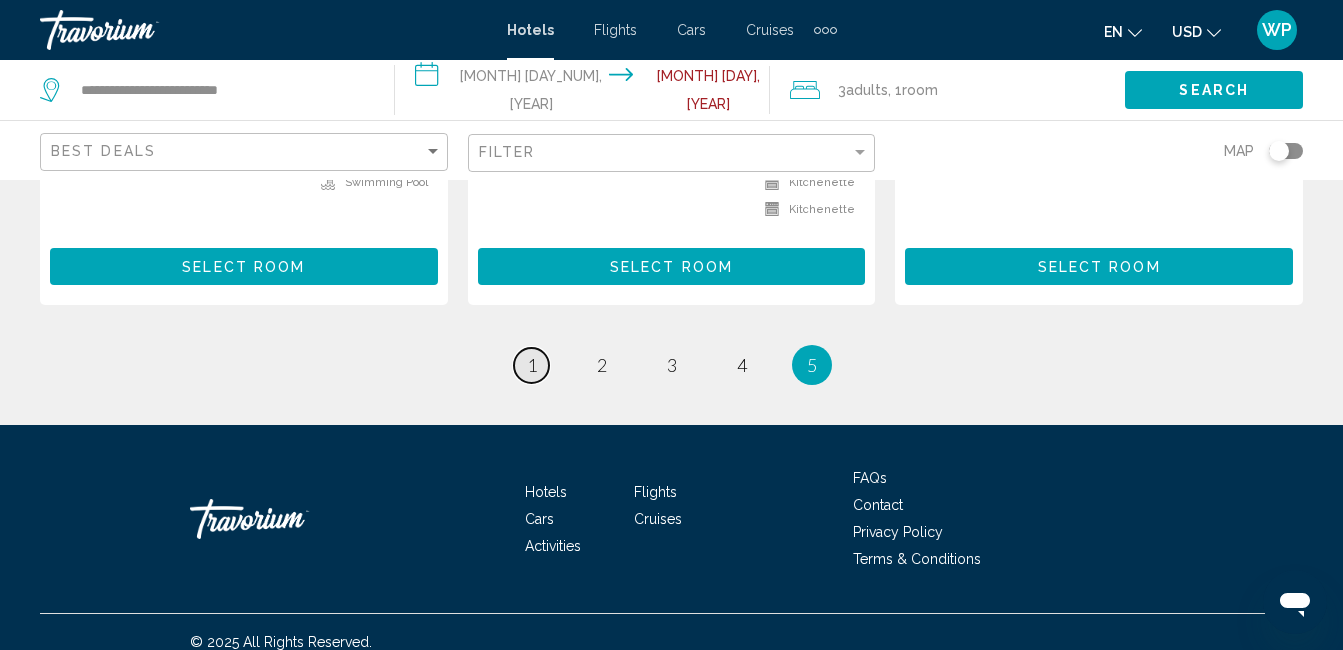click on "page  1" at bounding box center (531, 365) 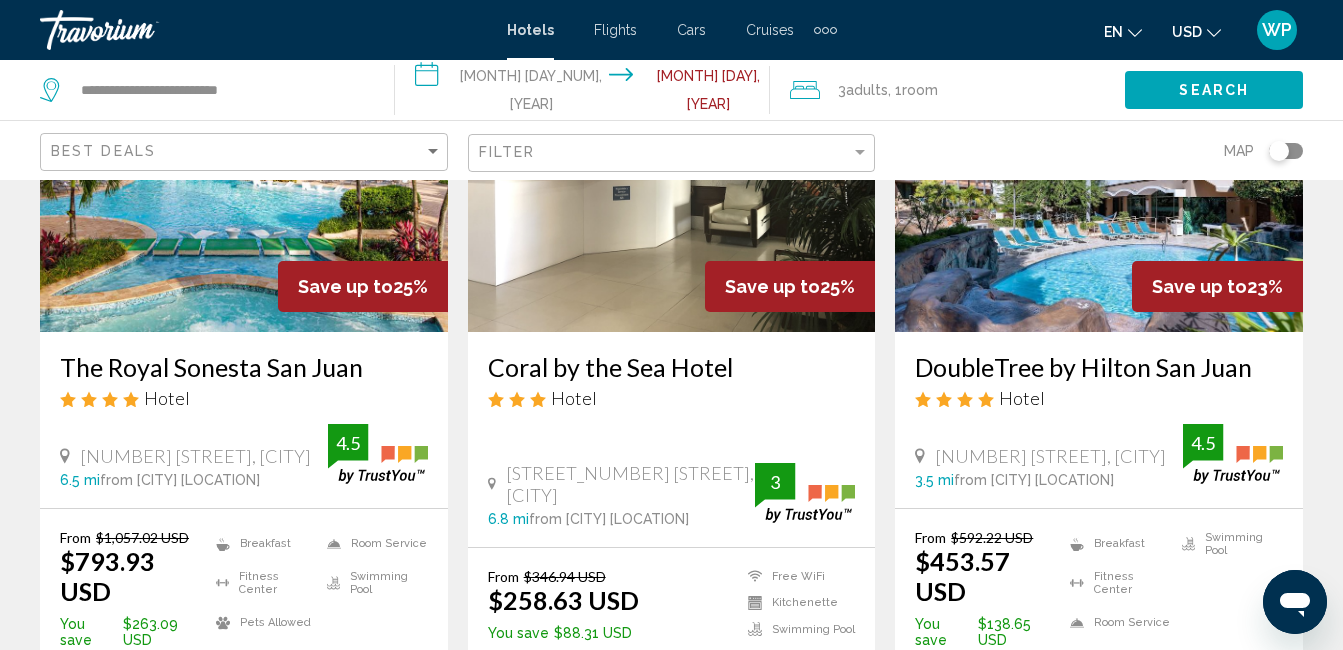 scroll, scrollTop: 900, scrollLeft: 0, axis: vertical 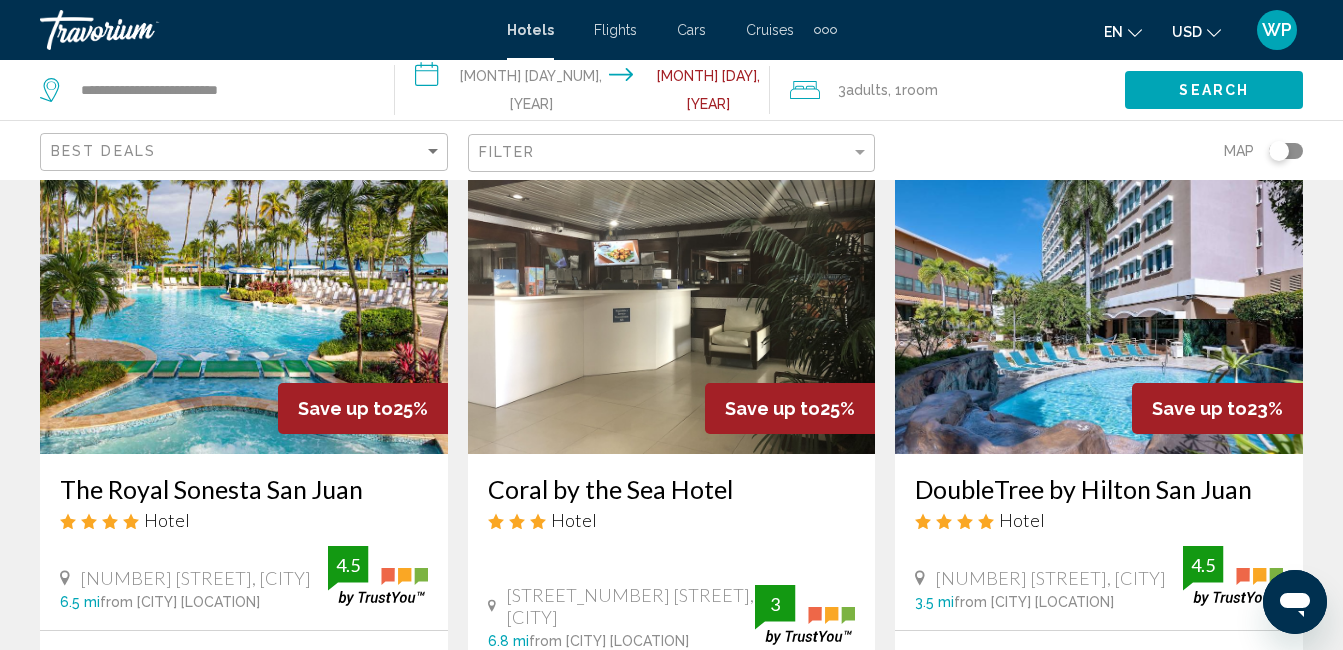 click at bounding box center [1099, 294] 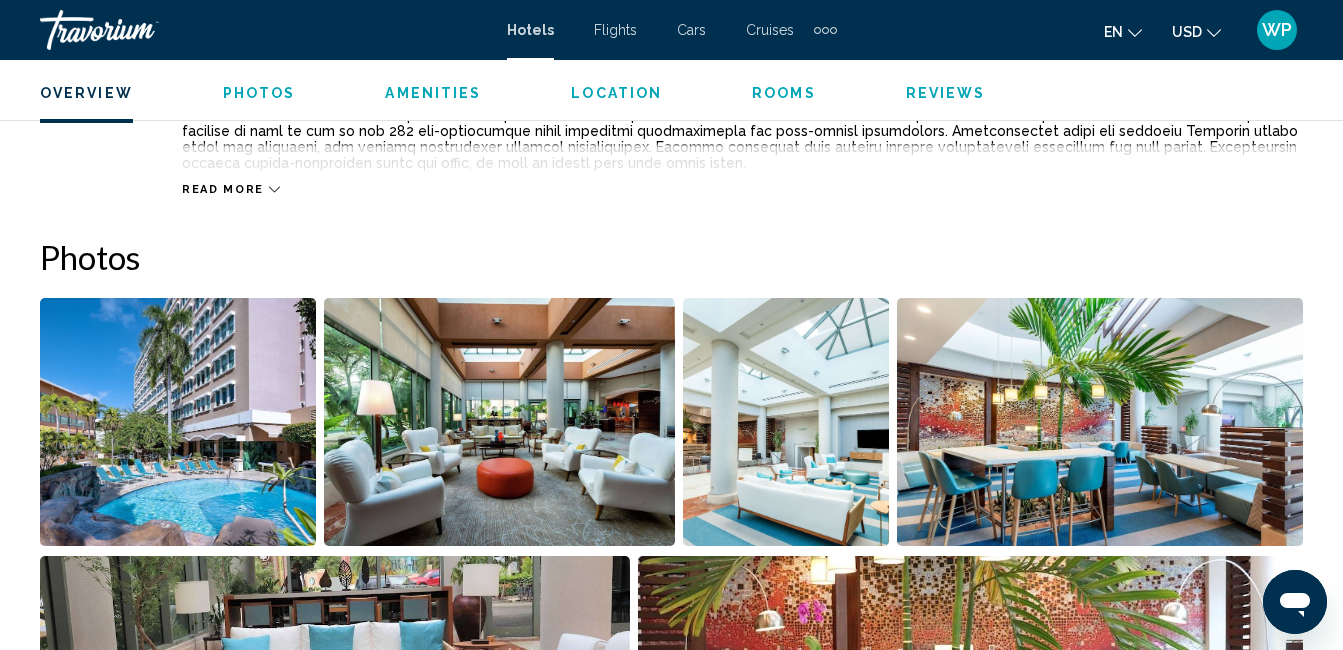 scroll, scrollTop: 611, scrollLeft: 0, axis: vertical 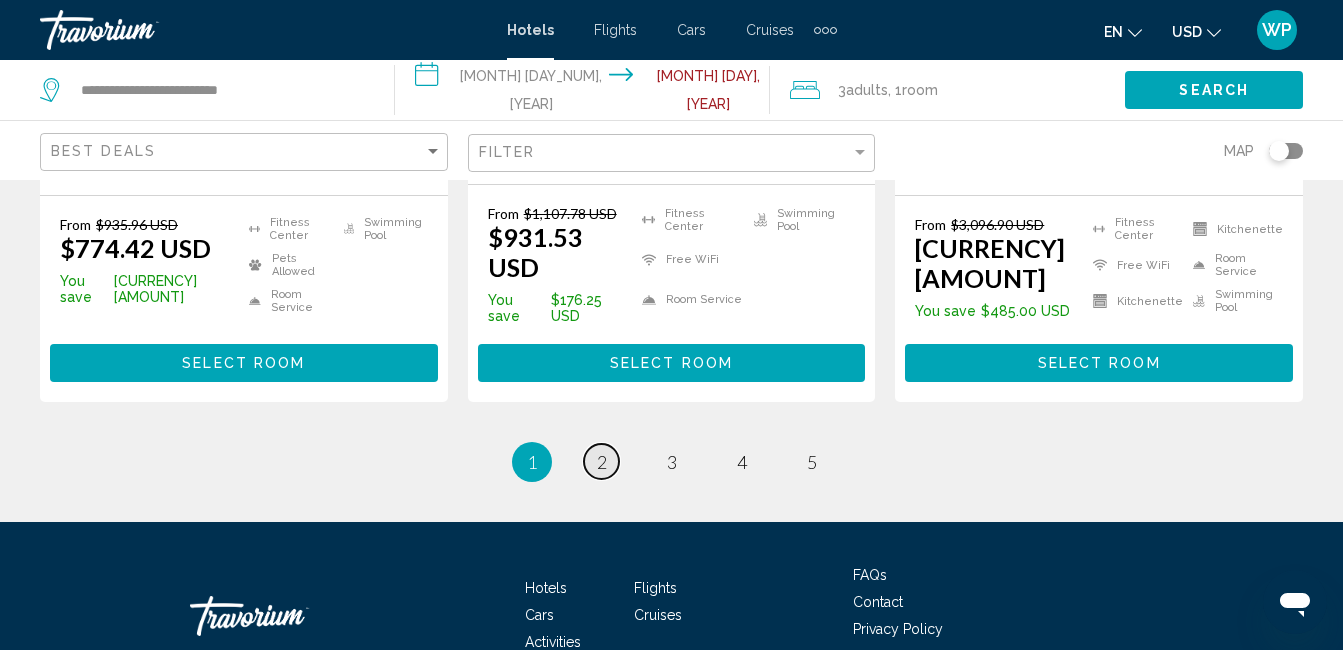 click on "2" at bounding box center (602, 462) 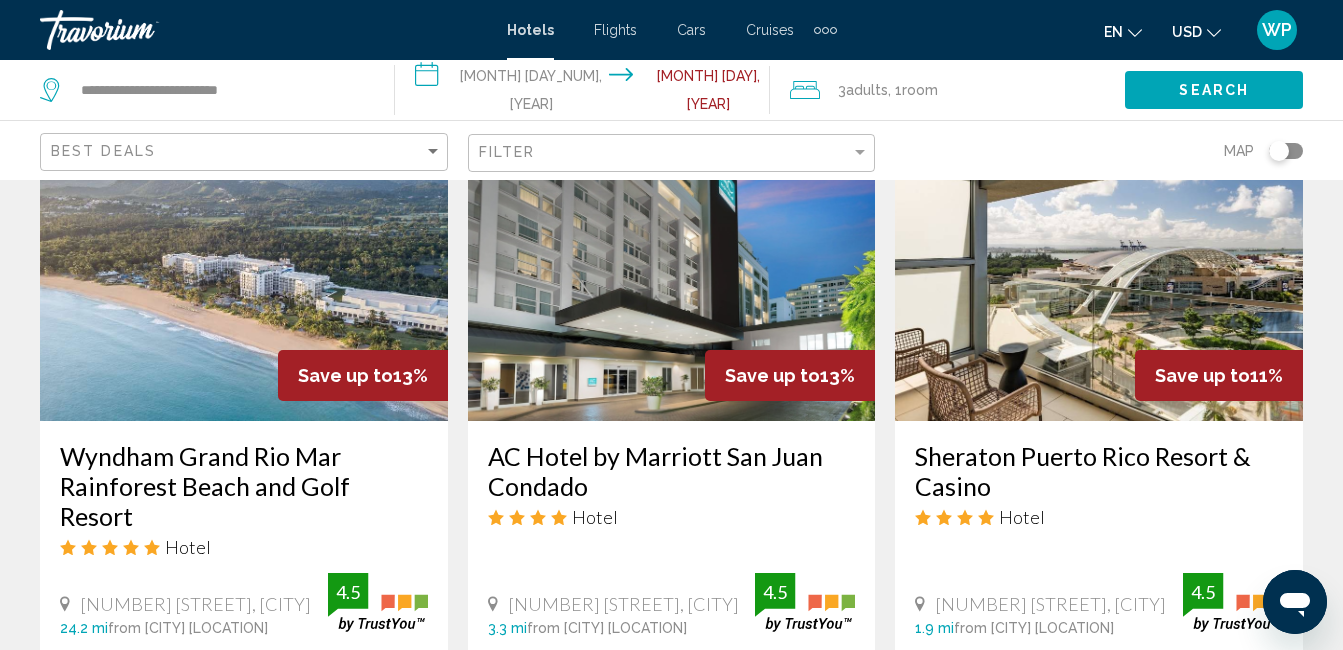 scroll, scrollTop: 900, scrollLeft: 0, axis: vertical 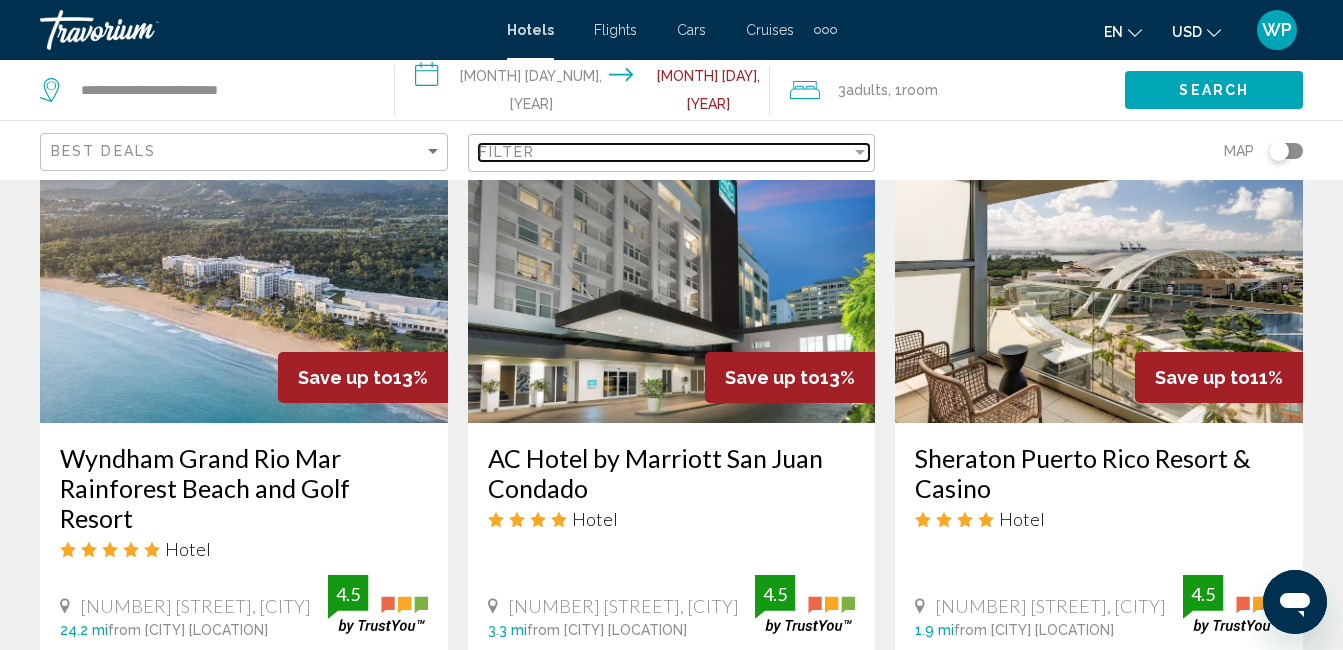 click at bounding box center (860, 152) 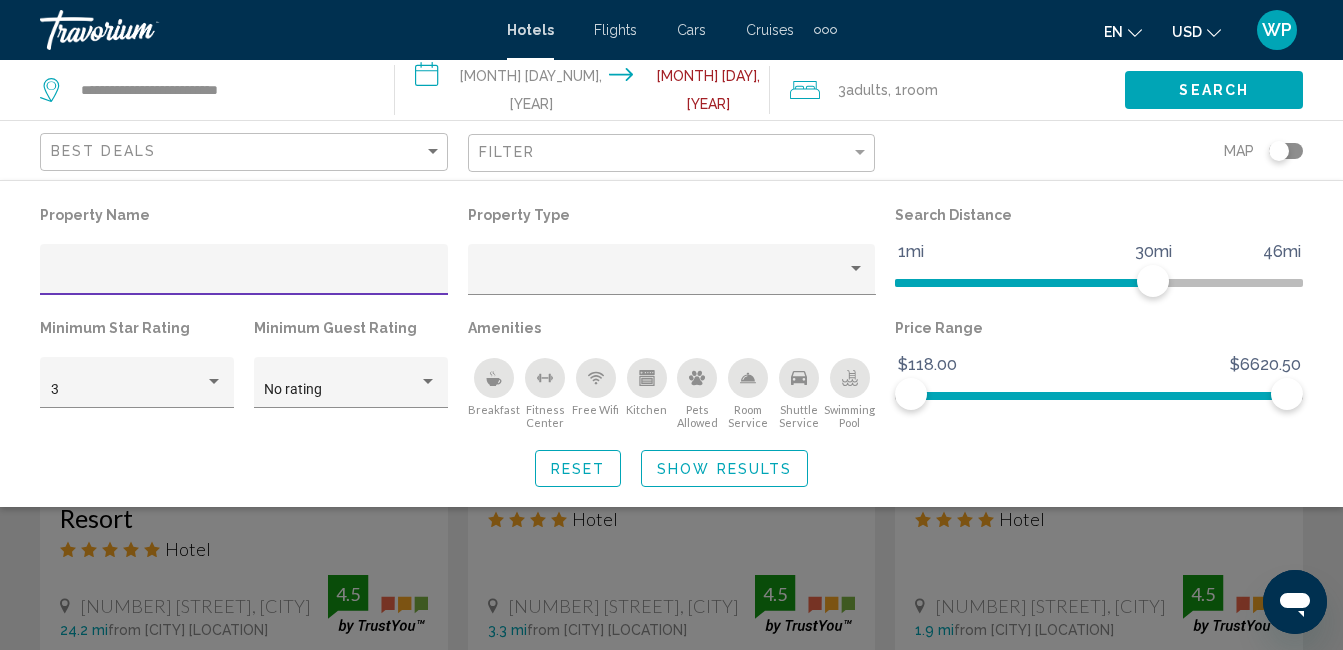 click 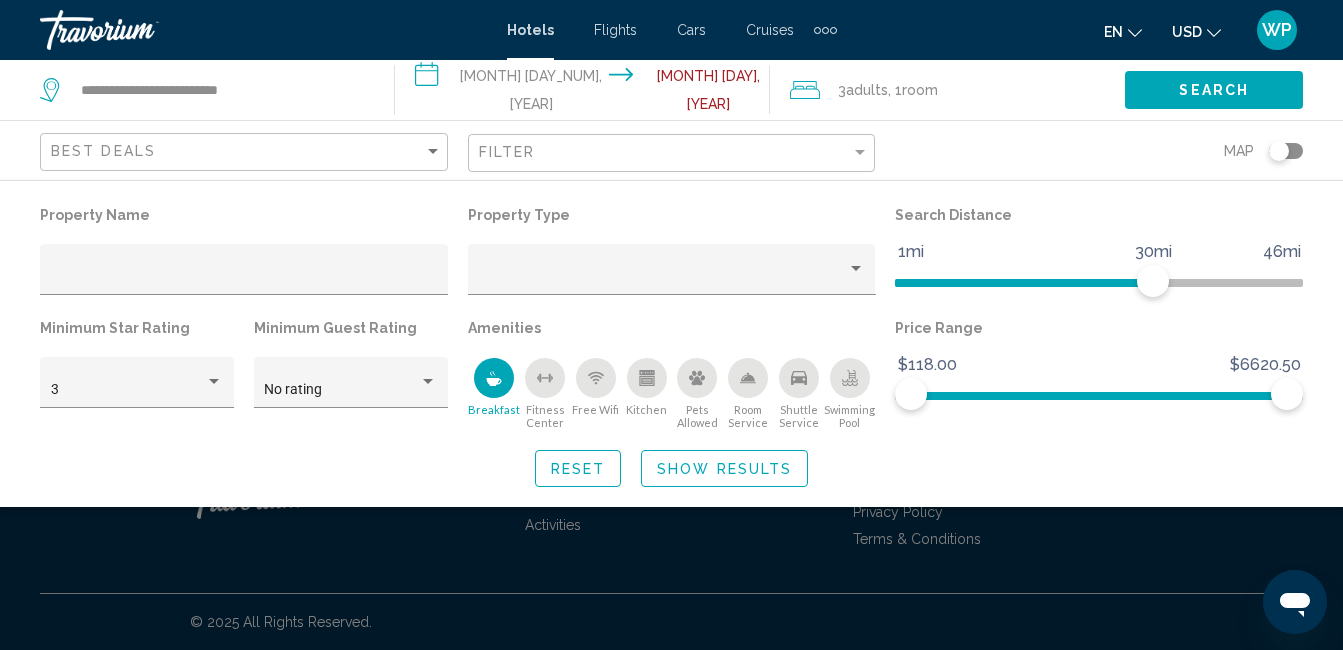 scroll, scrollTop: 698, scrollLeft: 0, axis: vertical 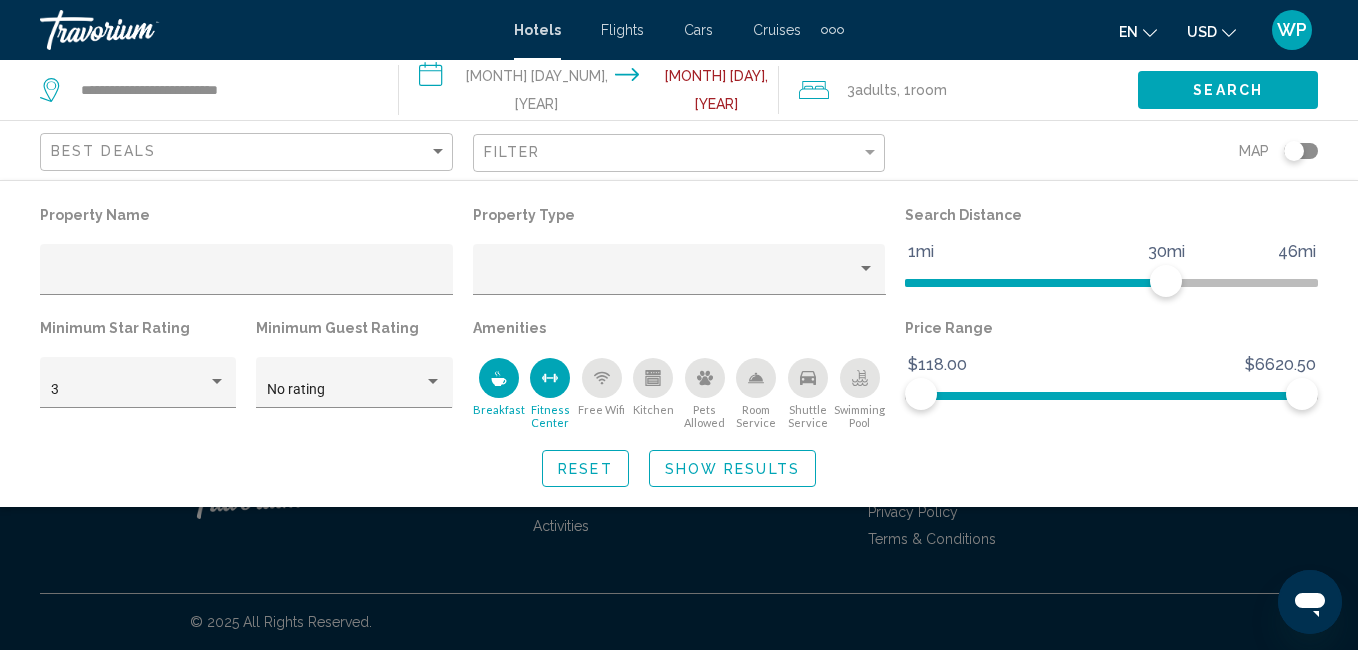 click 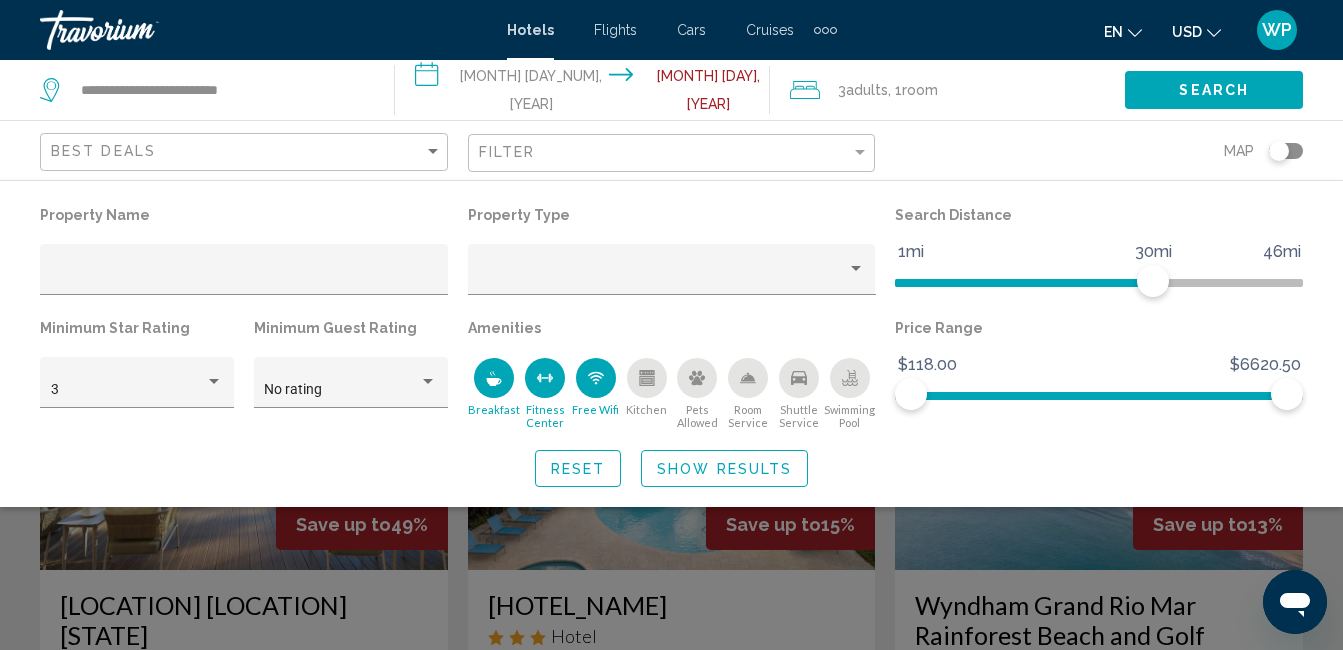 click 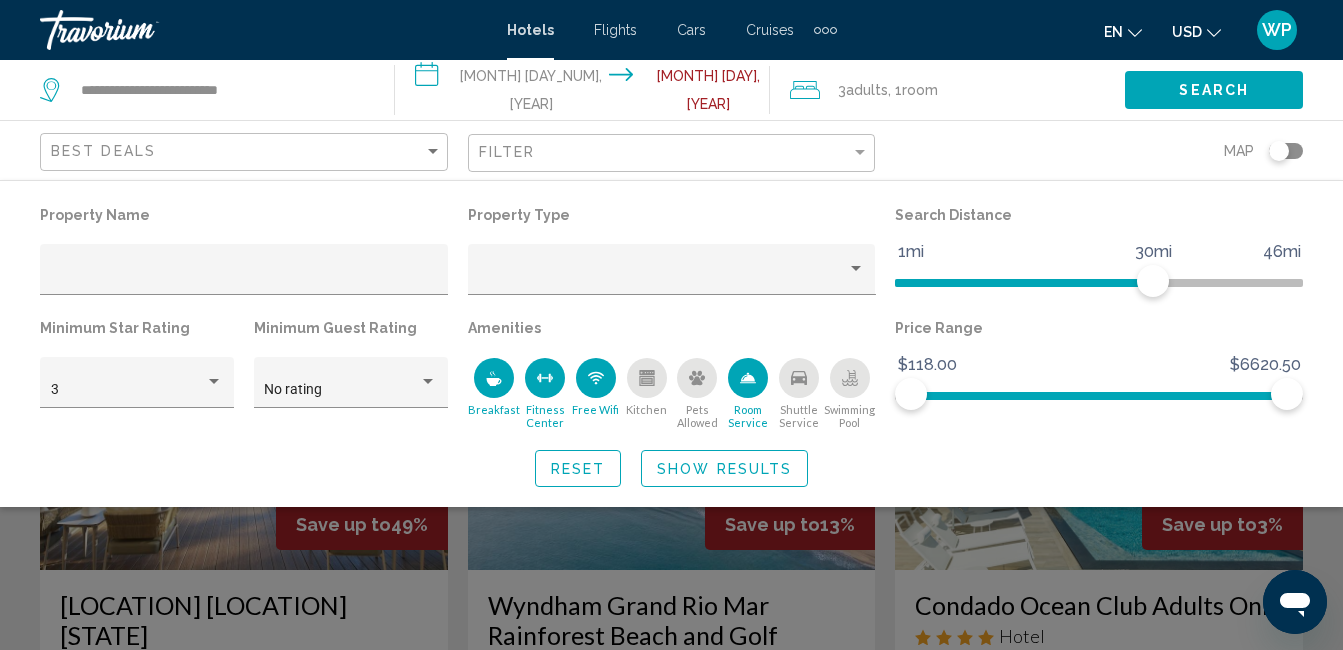 click 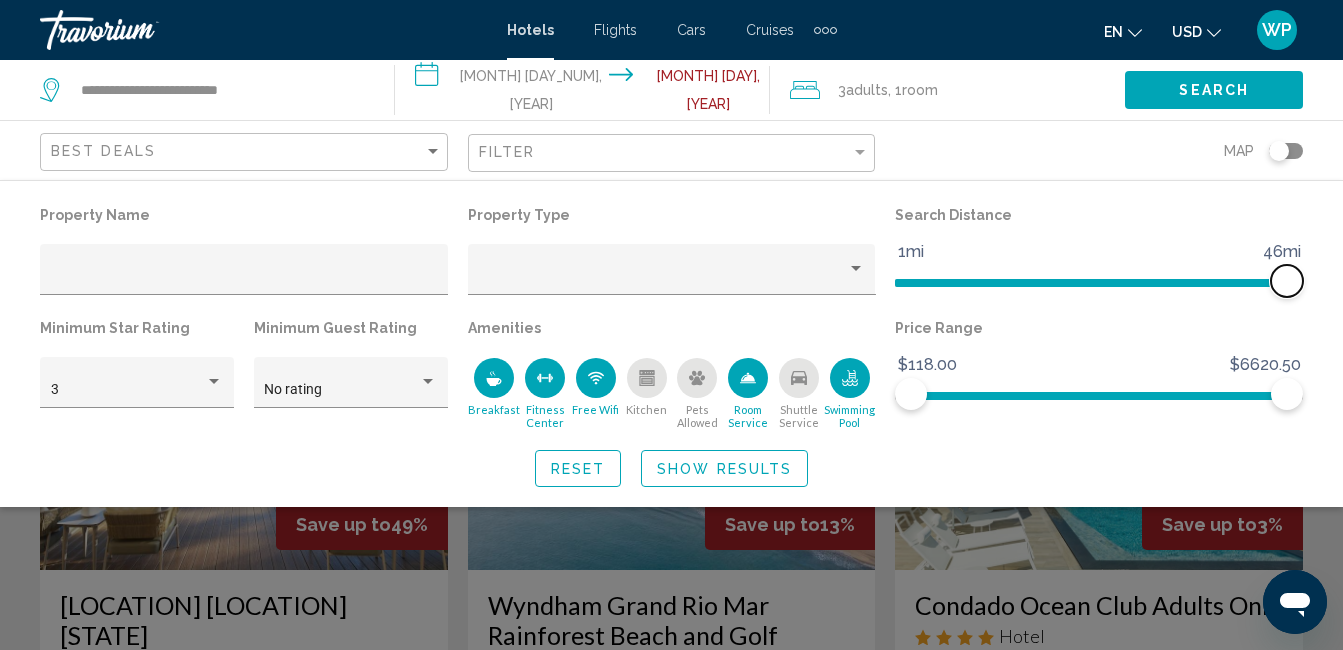 drag, startPoint x: 1150, startPoint y: 286, endPoint x: 1298, endPoint y: 288, distance: 148.01352 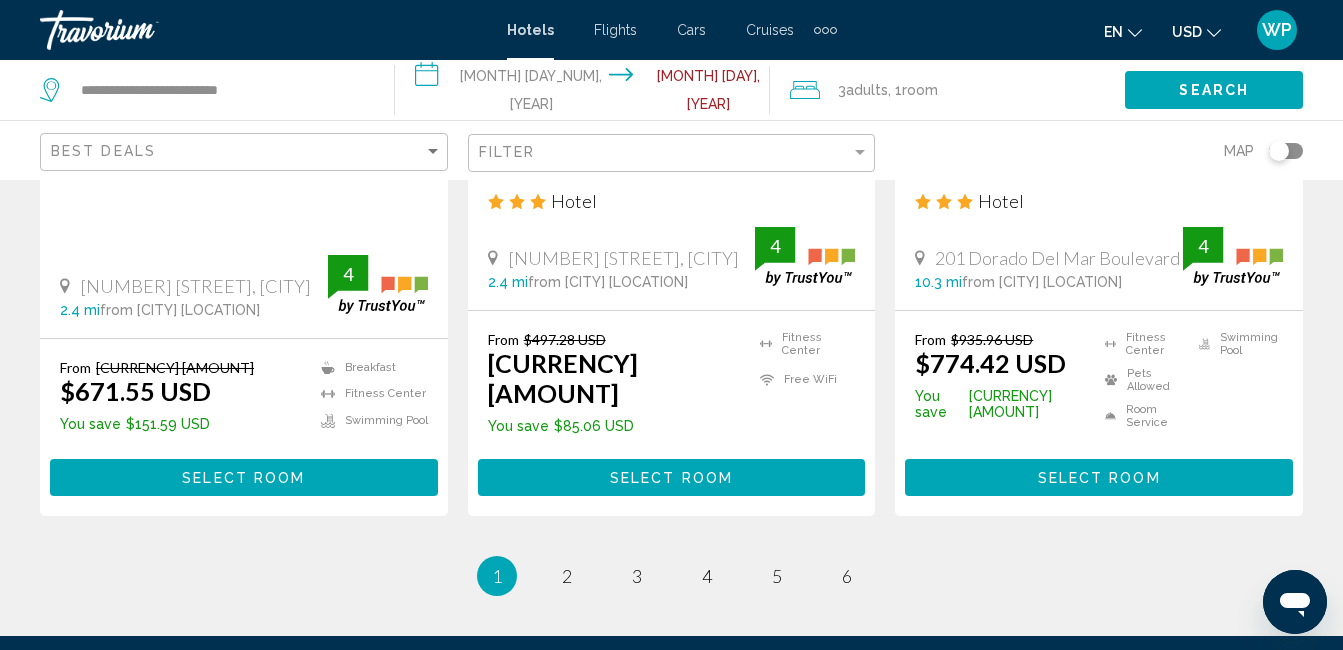 scroll, scrollTop: 2800, scrollLeft: 0, axis: vertical 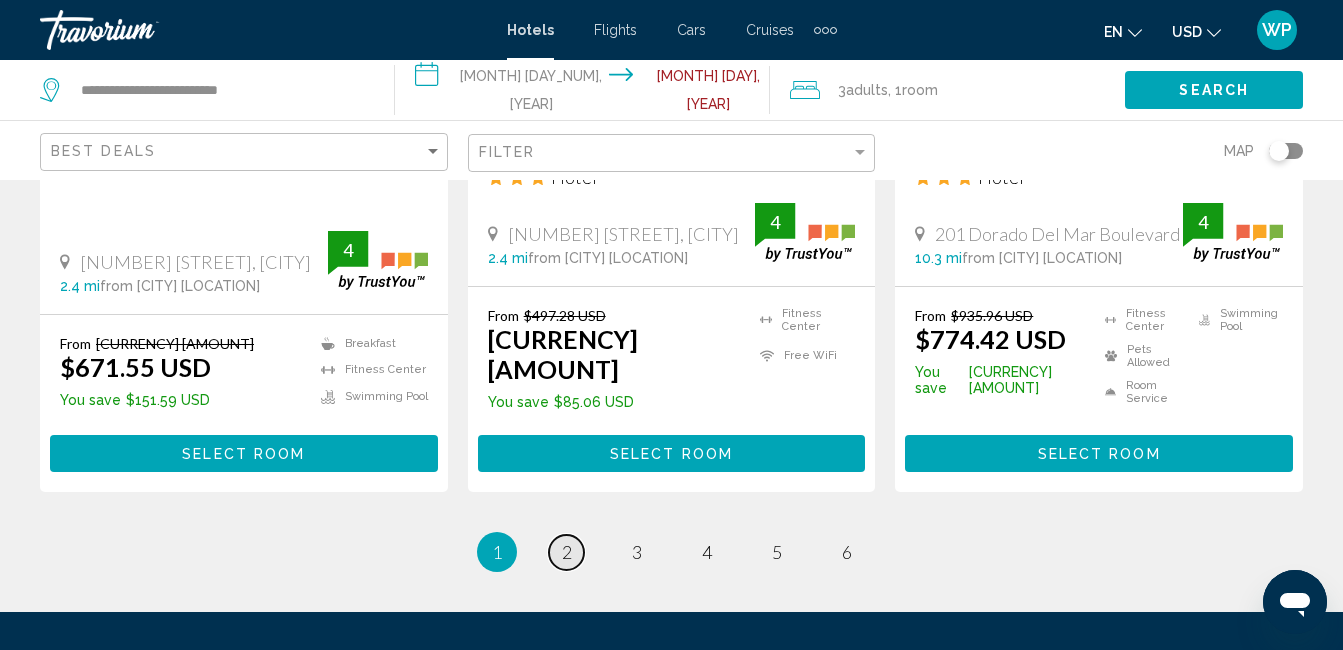 click on "2" at bounding box center [567, 552] 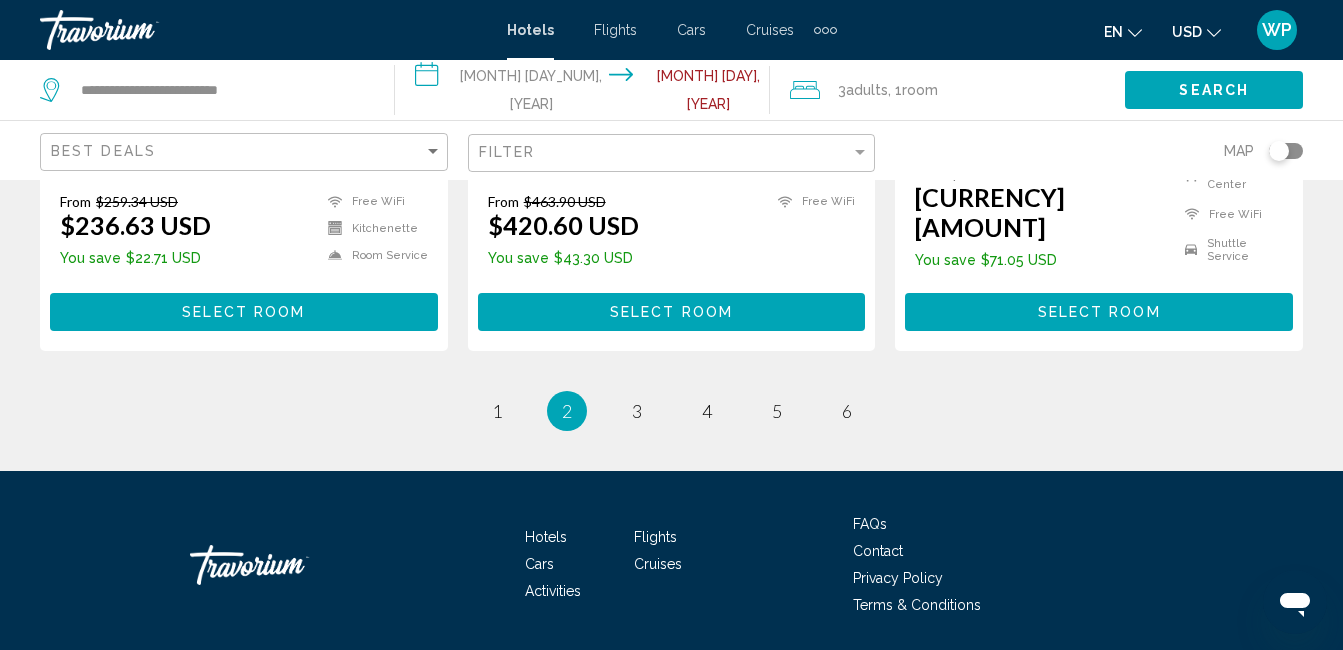 scroll, scrollTop: 2968, scrollLeft: 0, axis: vertical 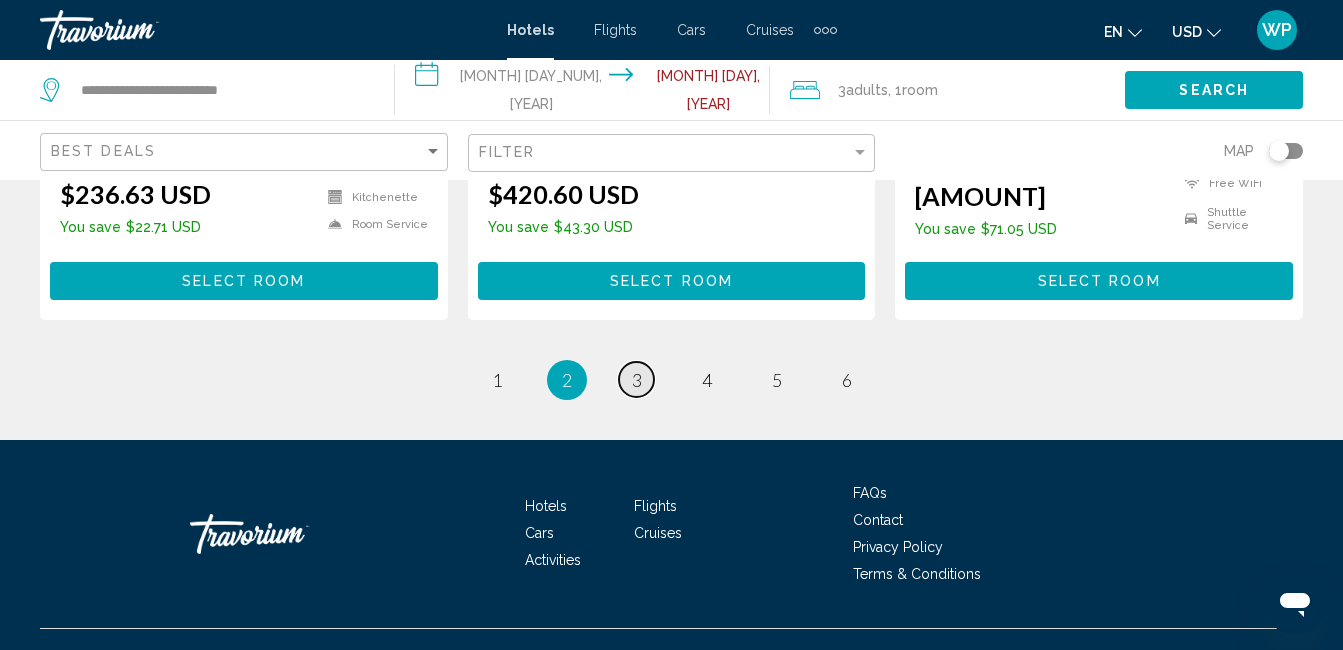 click on "page  3" at bounding box center (636, 379) 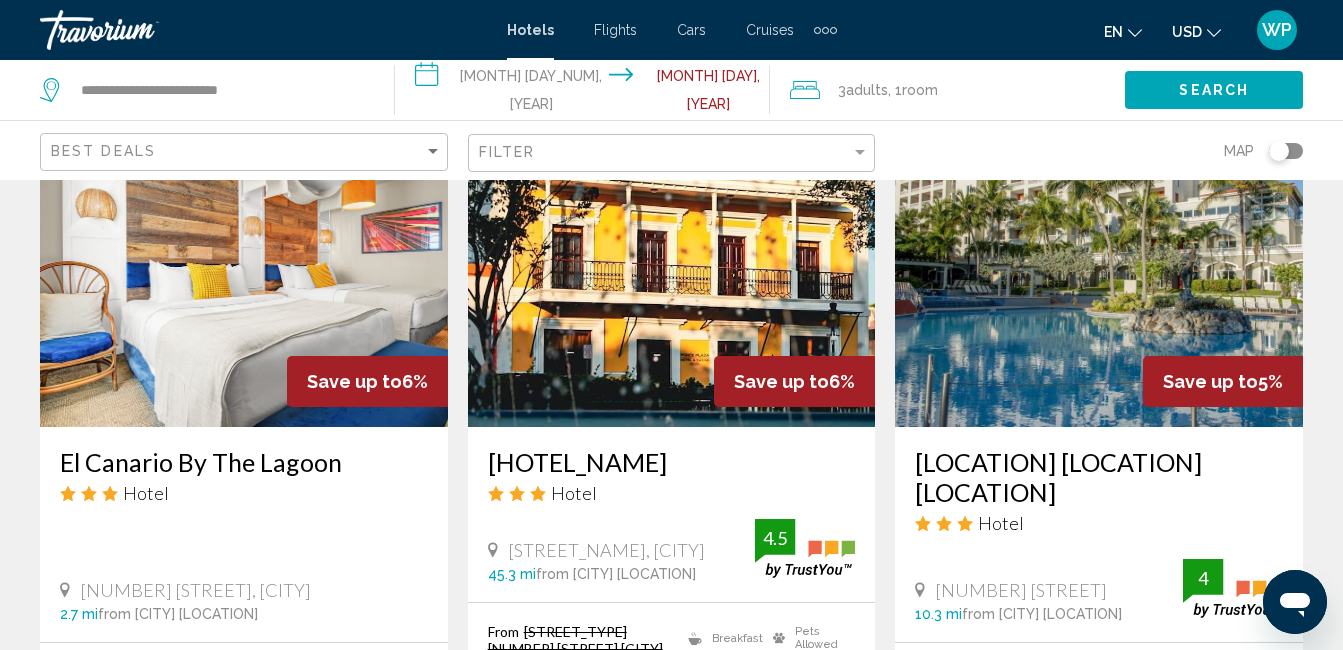 scroll, scrollTop: 900, scrollLeft: 0, axis: vertical 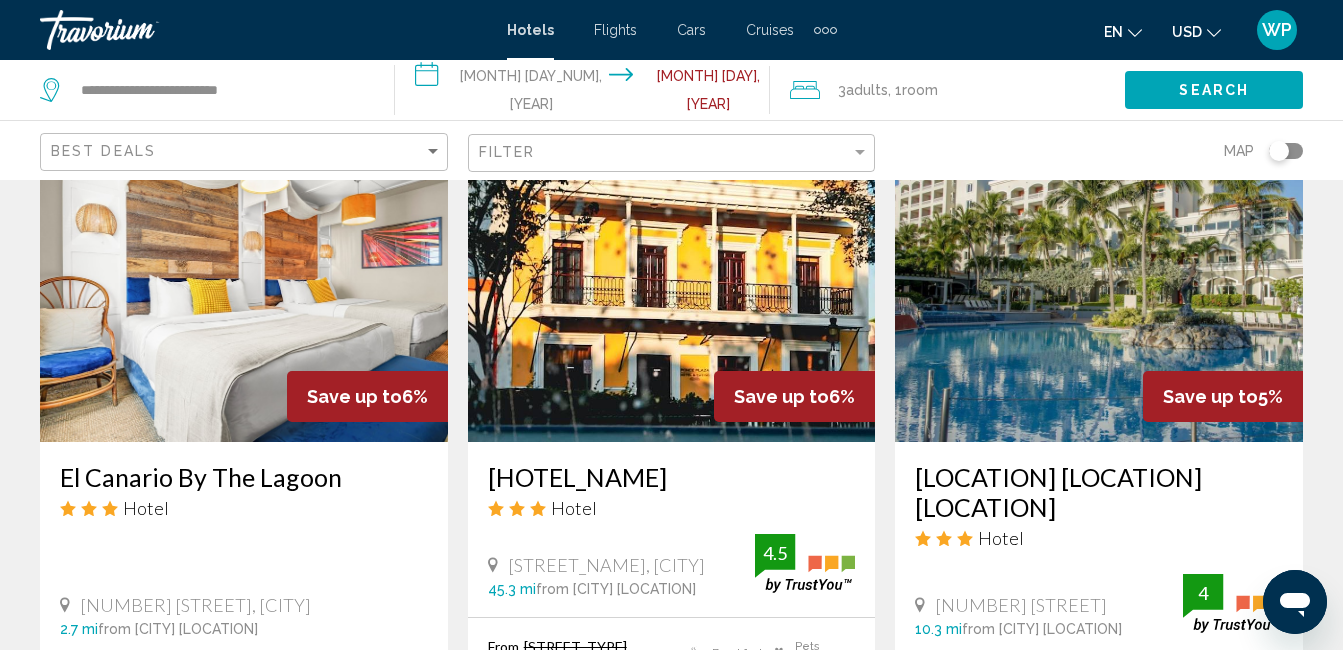 click at bounding box center (1099, 282) 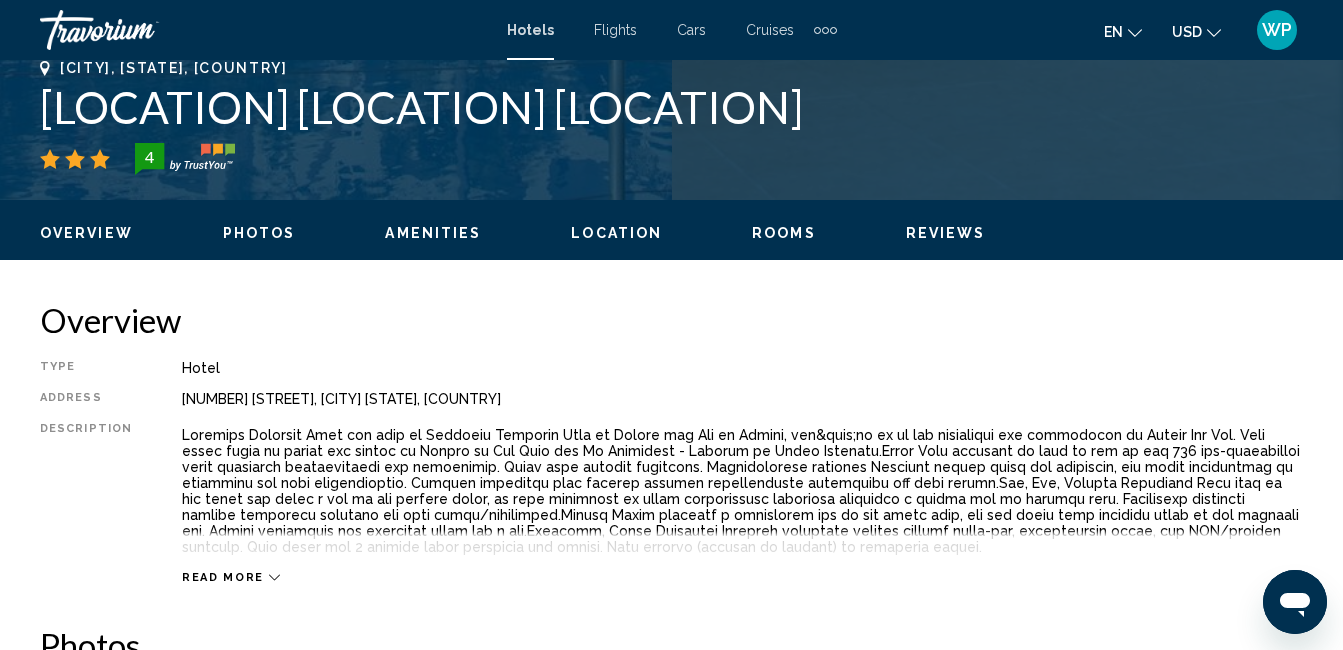 scroll, scrollTop: 510, scrollLeft: 0, axis: vertical 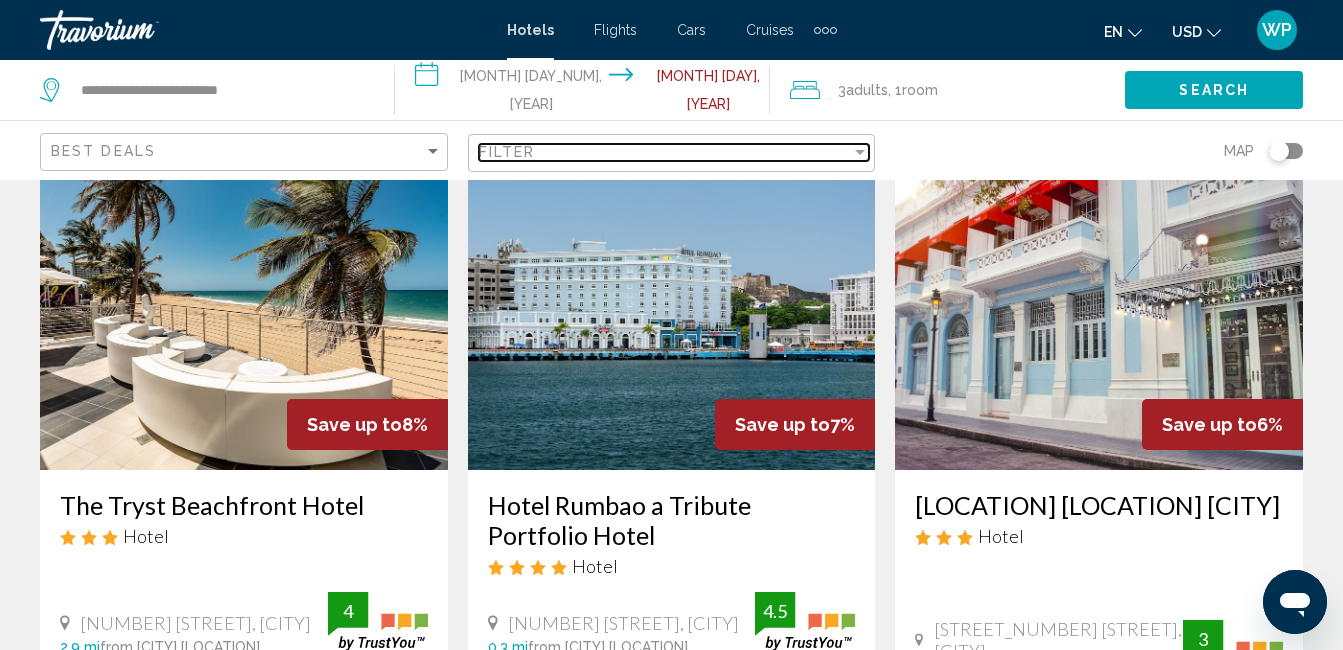 click on "Filter" at bounding box center (665, 152) 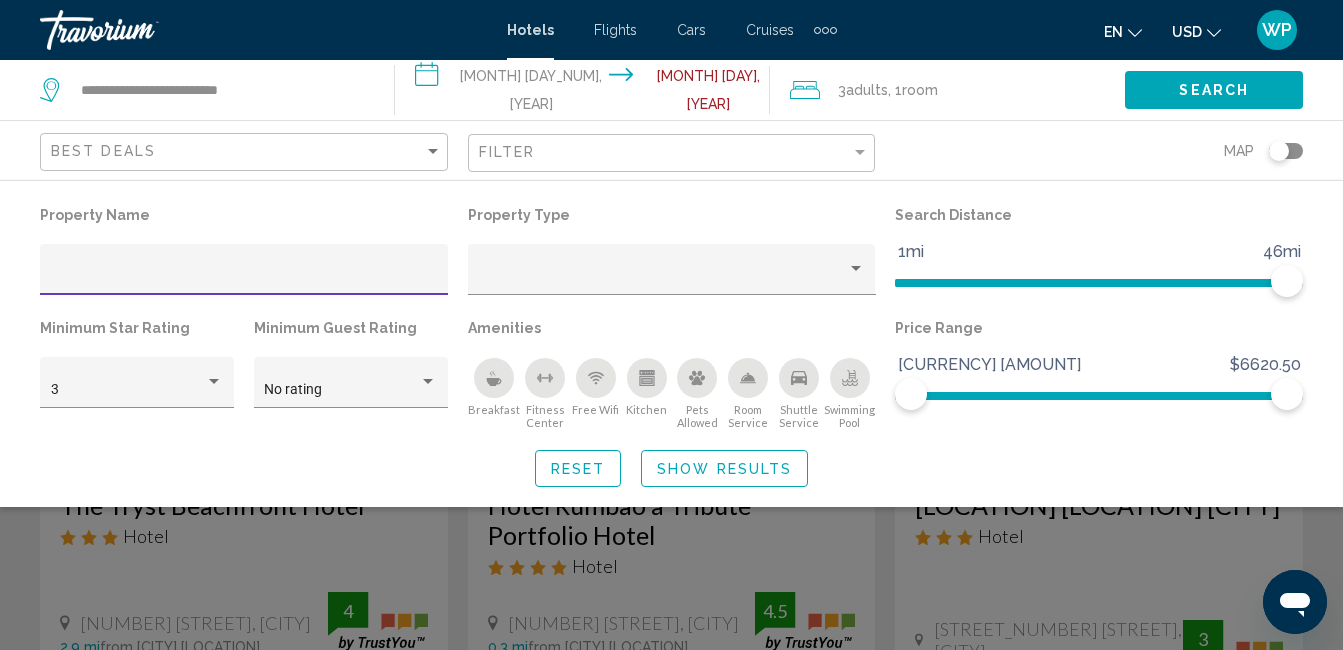 click 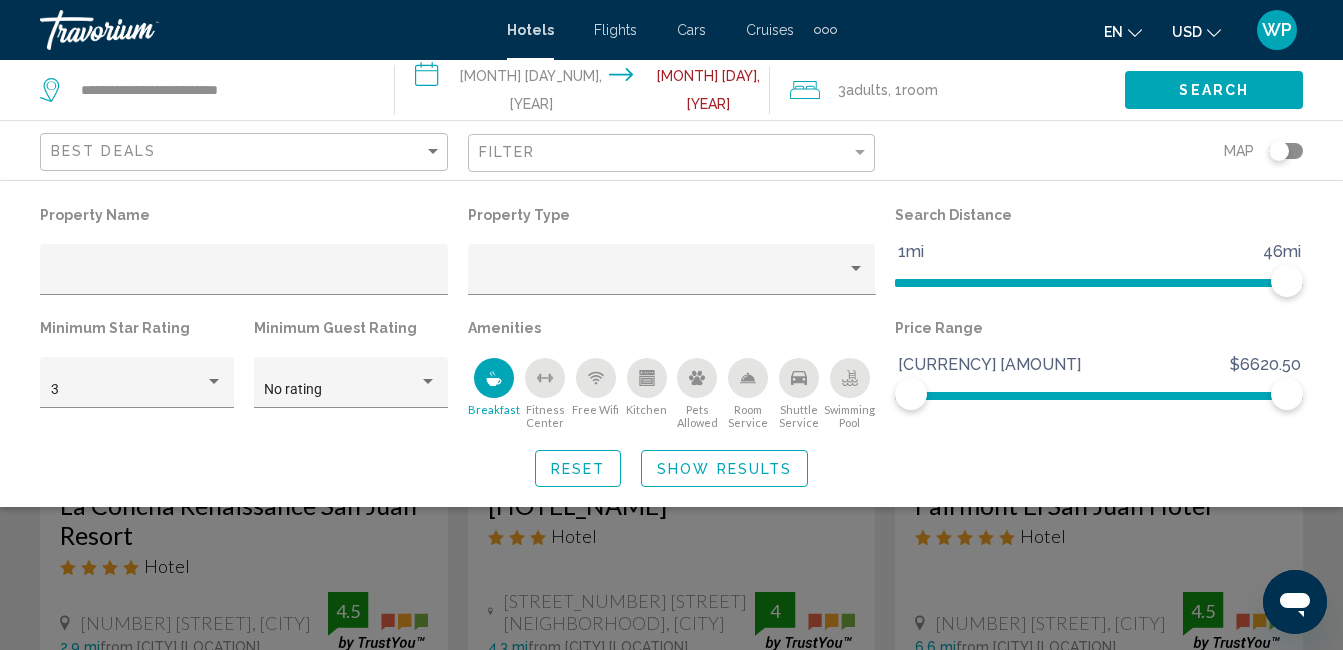click 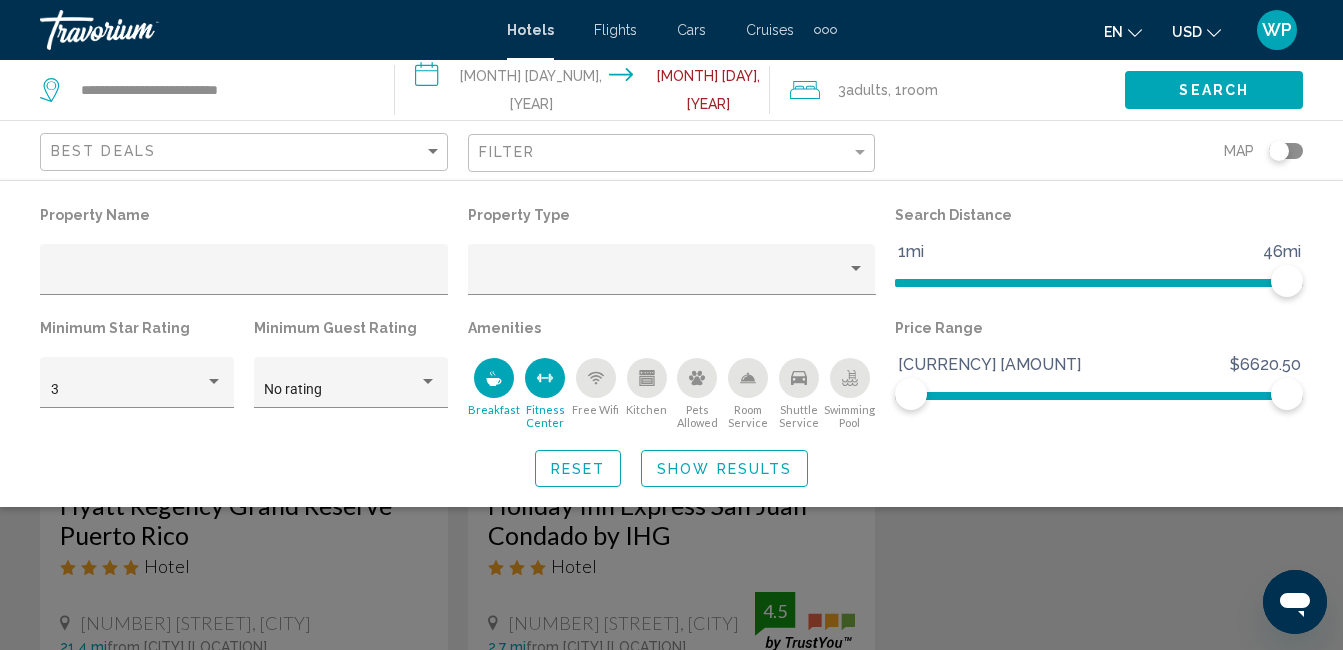 click 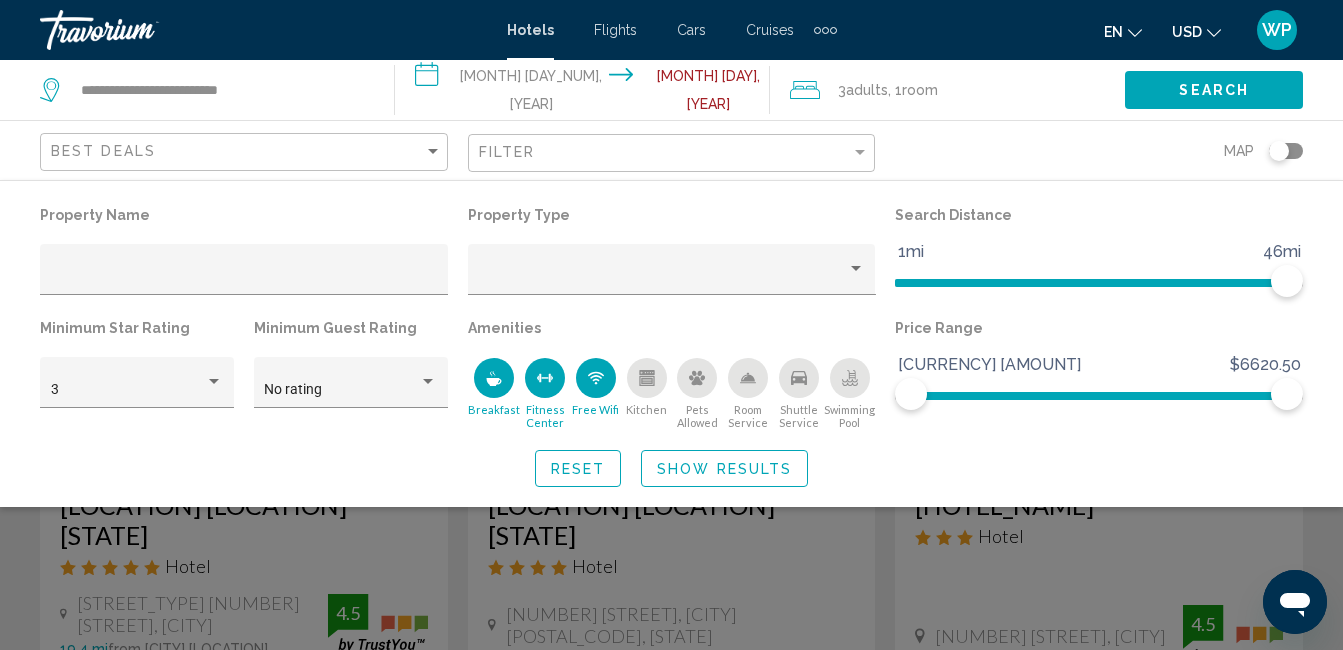 click 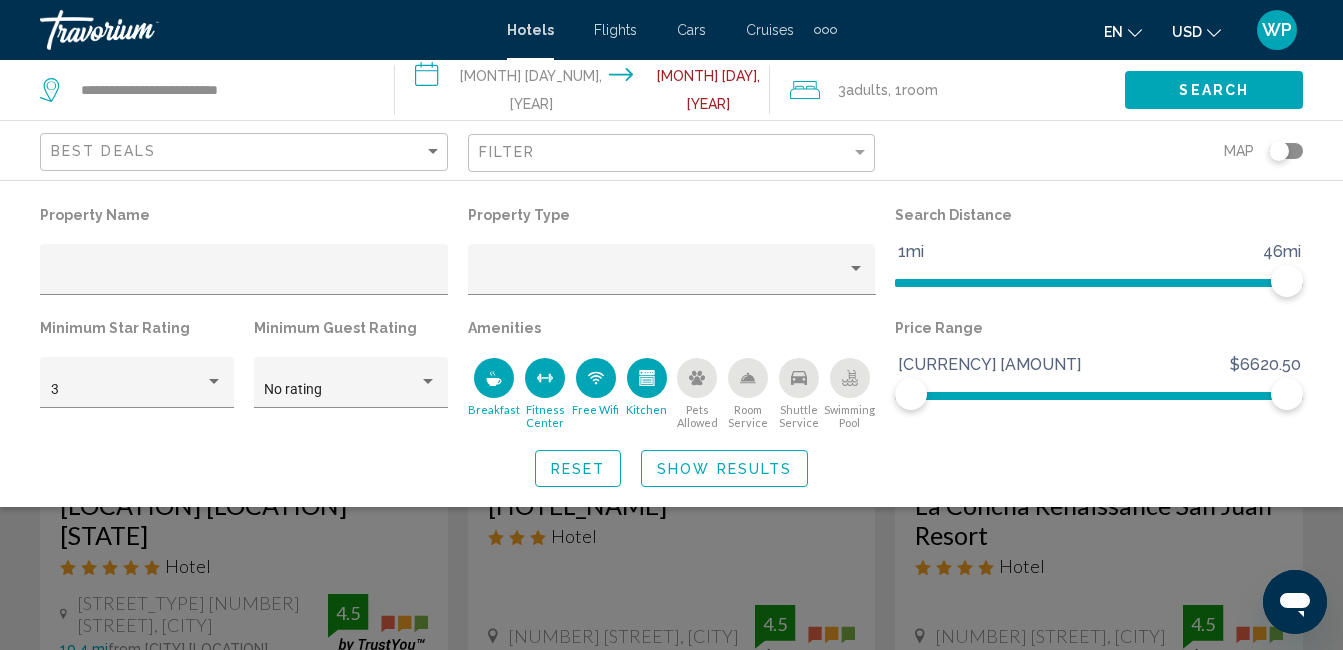 click 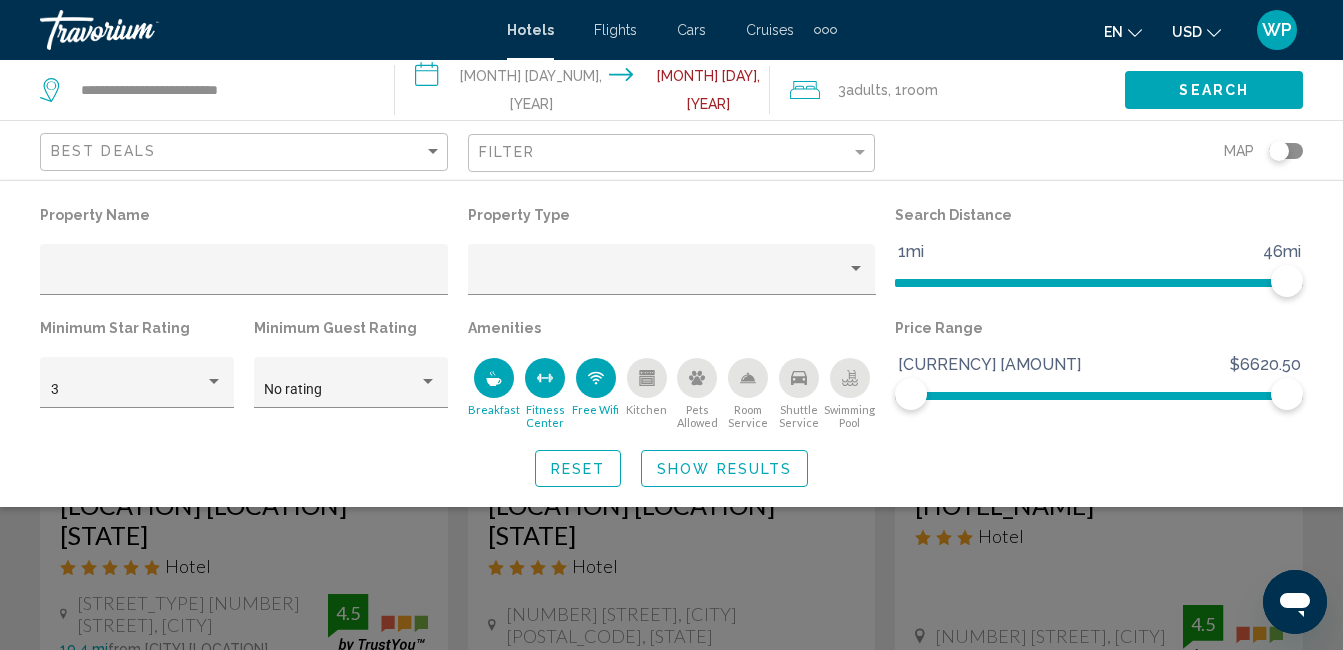 click 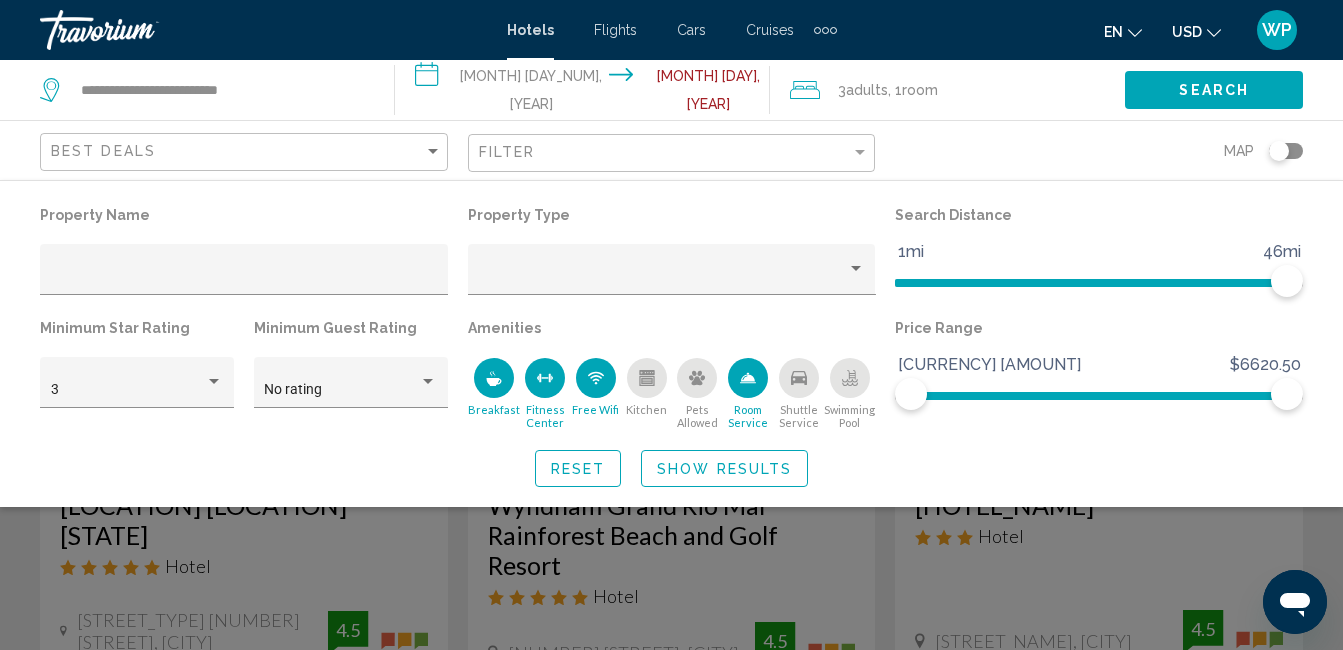 click 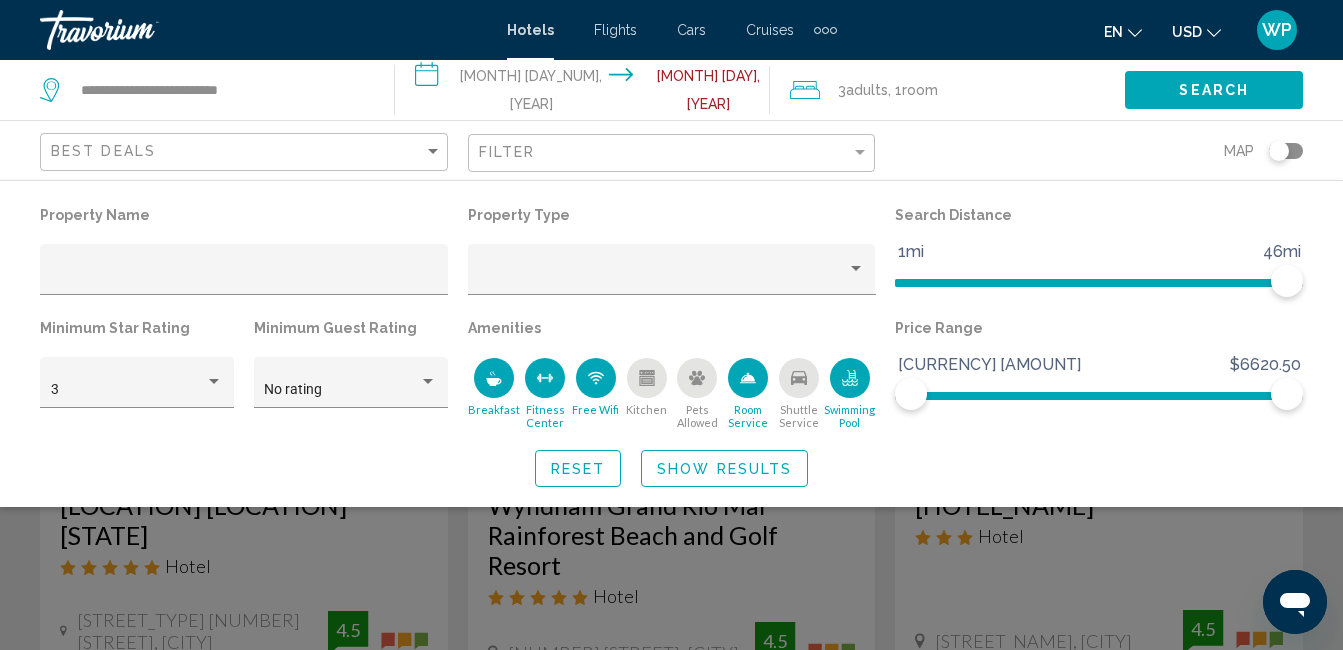 click on "Show Results" 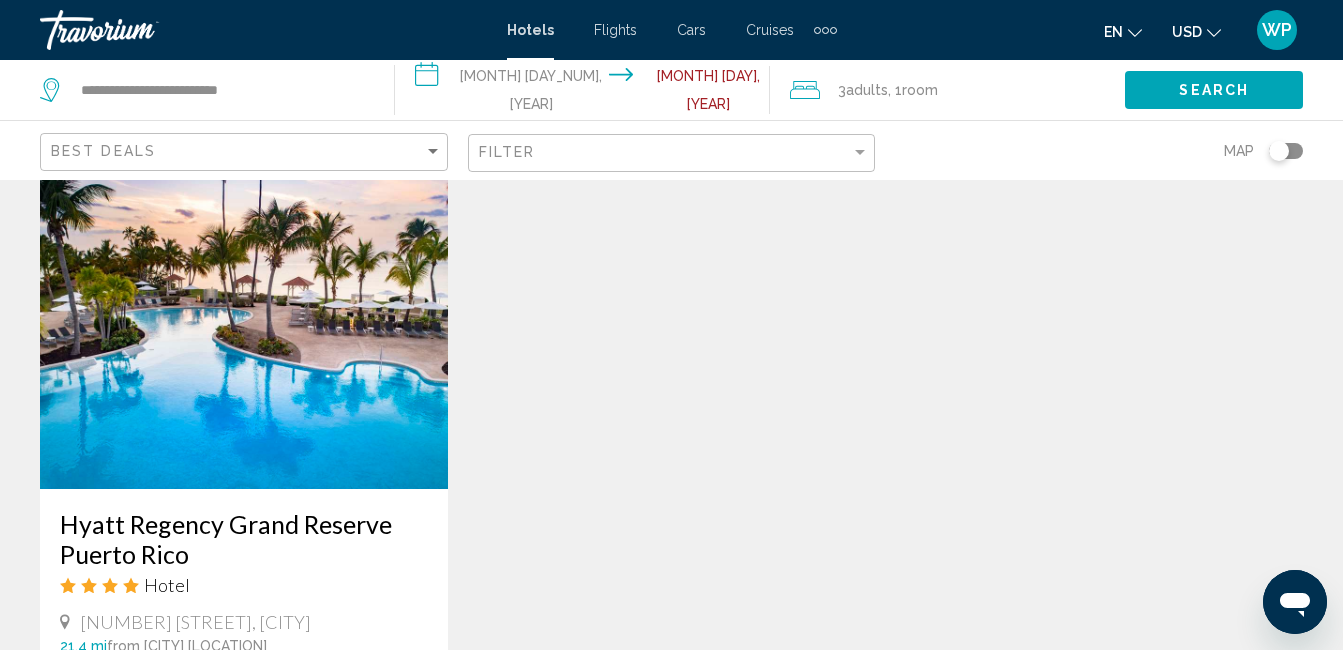 scroll, scrollTop: 1644, scrollLeft: 0, axis: vertical 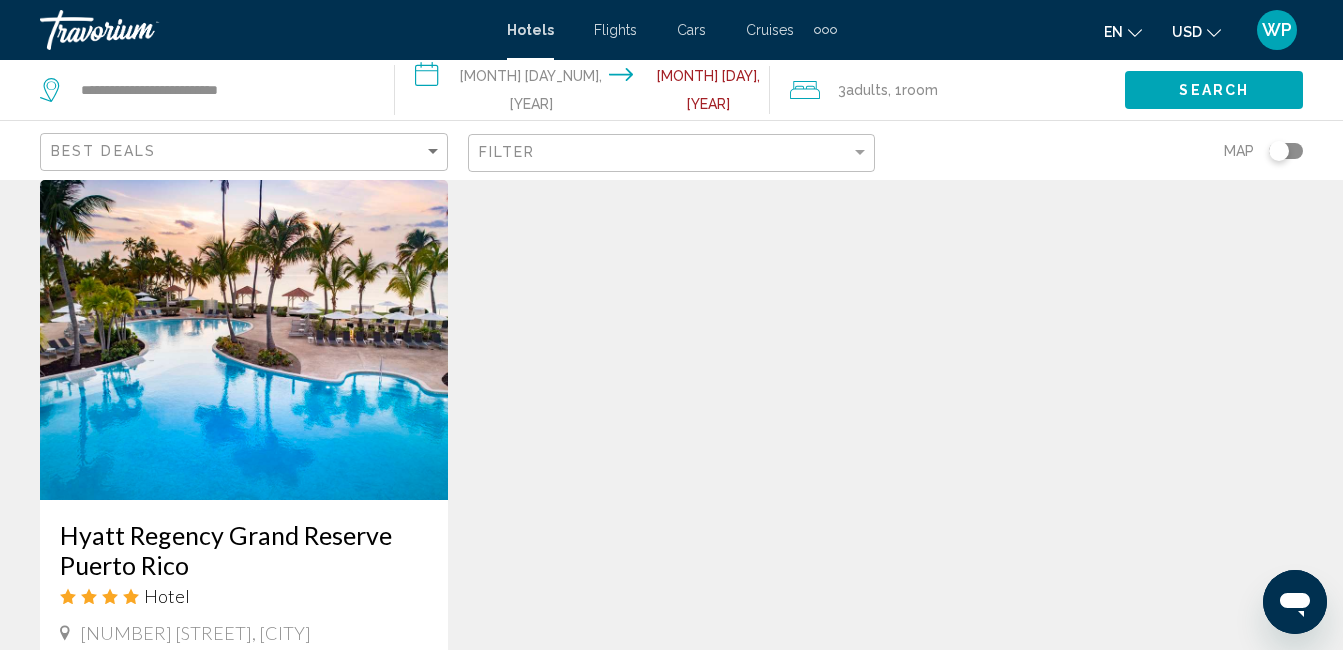 click at bounding box center [244, 340] 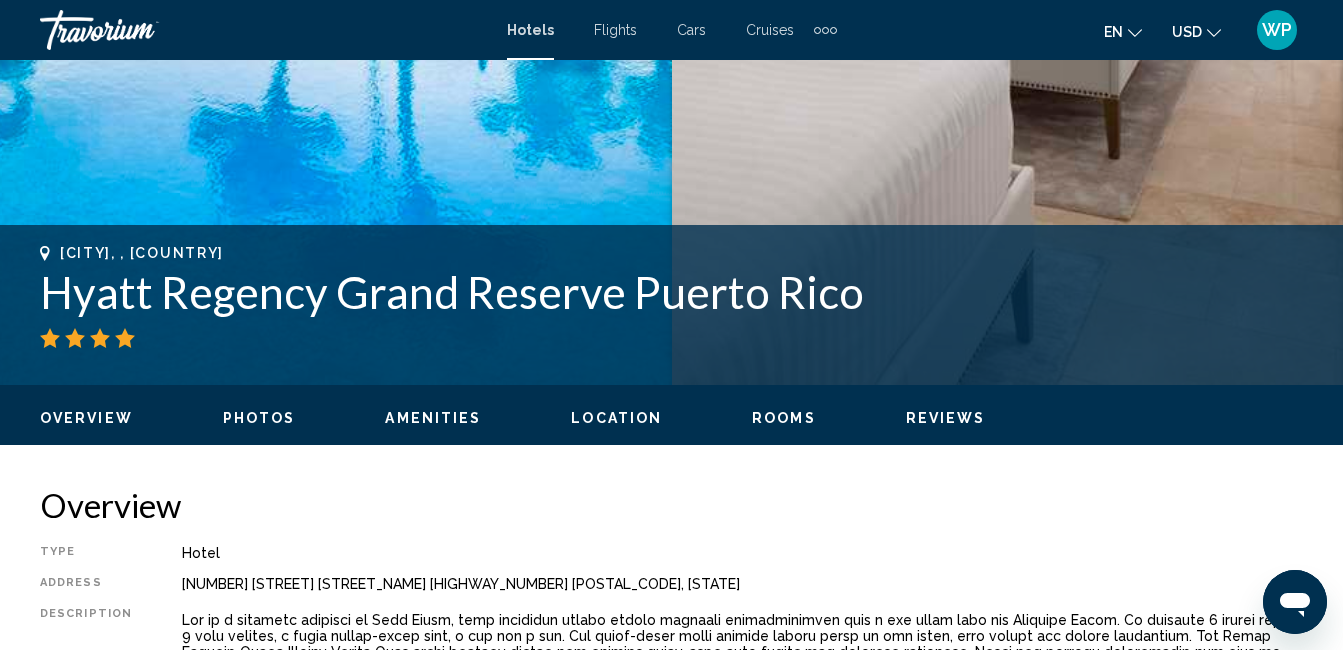 scroll, scrollTop: 25, scrollLeft: 0, axis: vertical 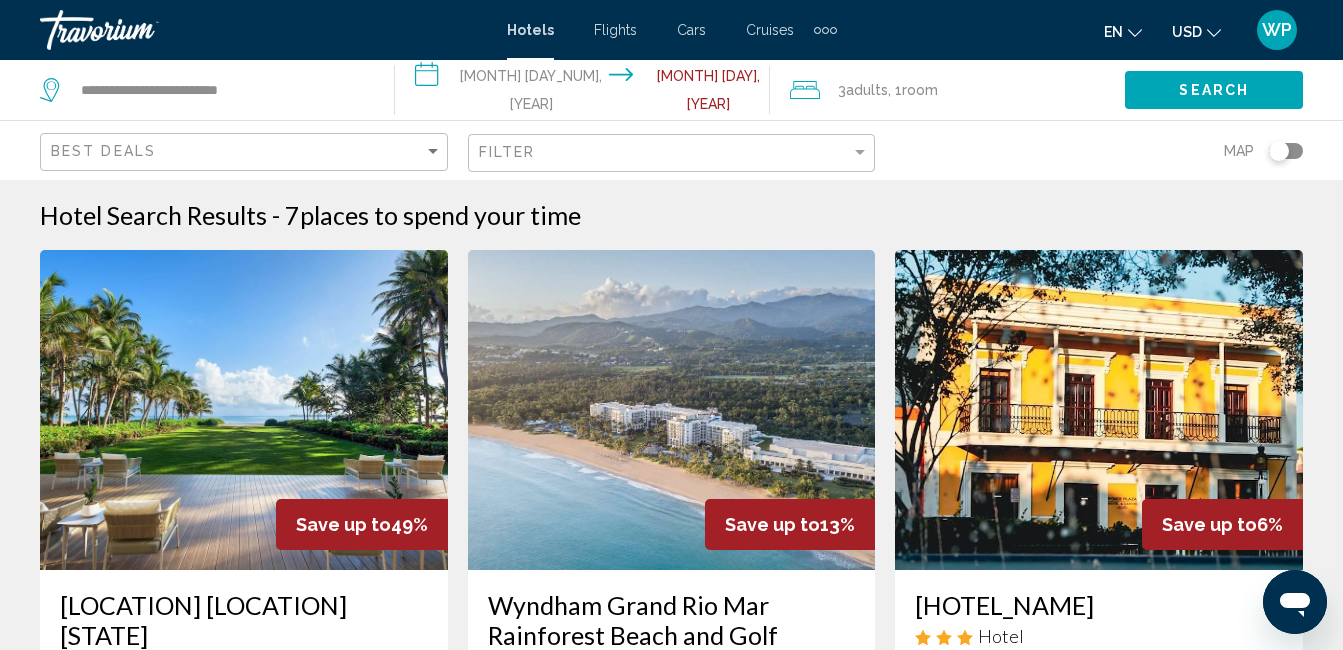 click on "Filter" 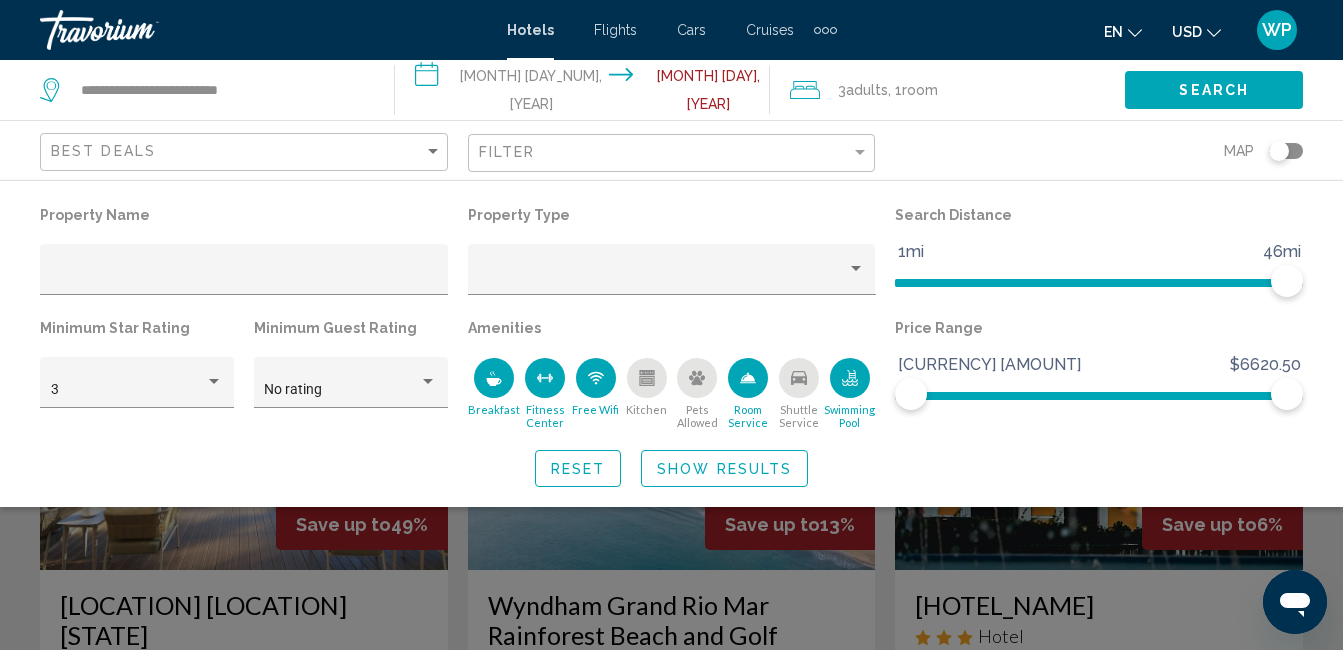 click 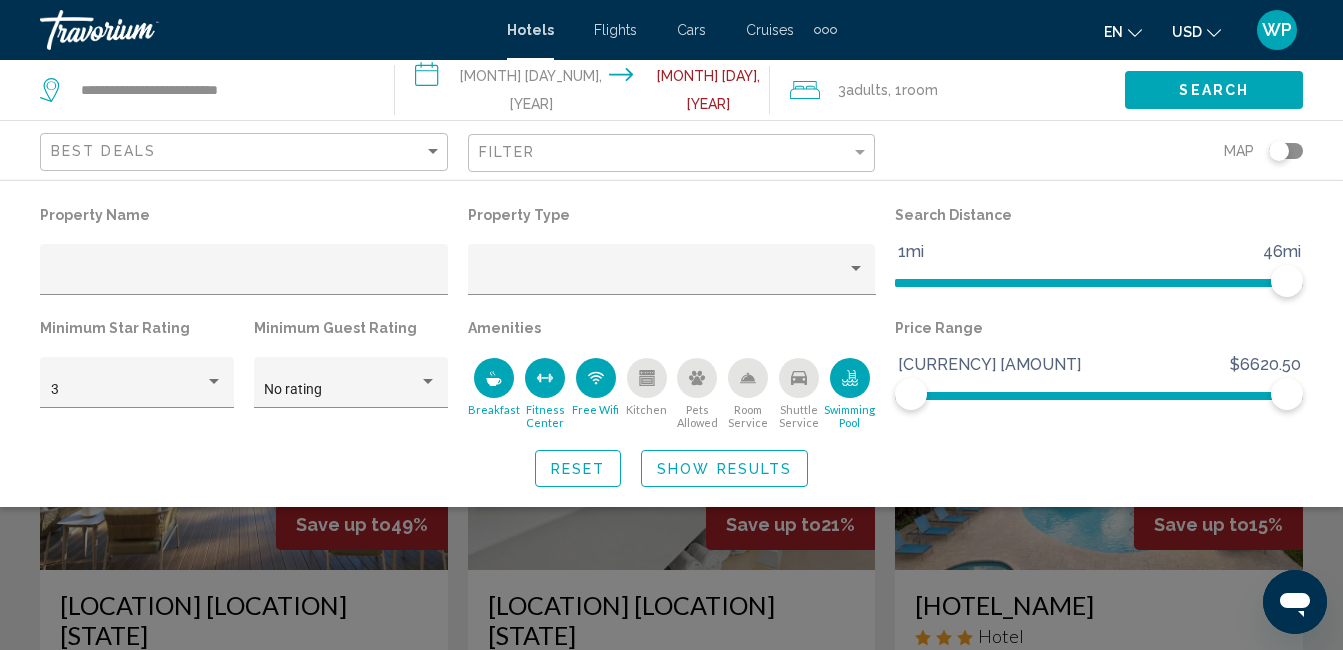click on "Show Results" 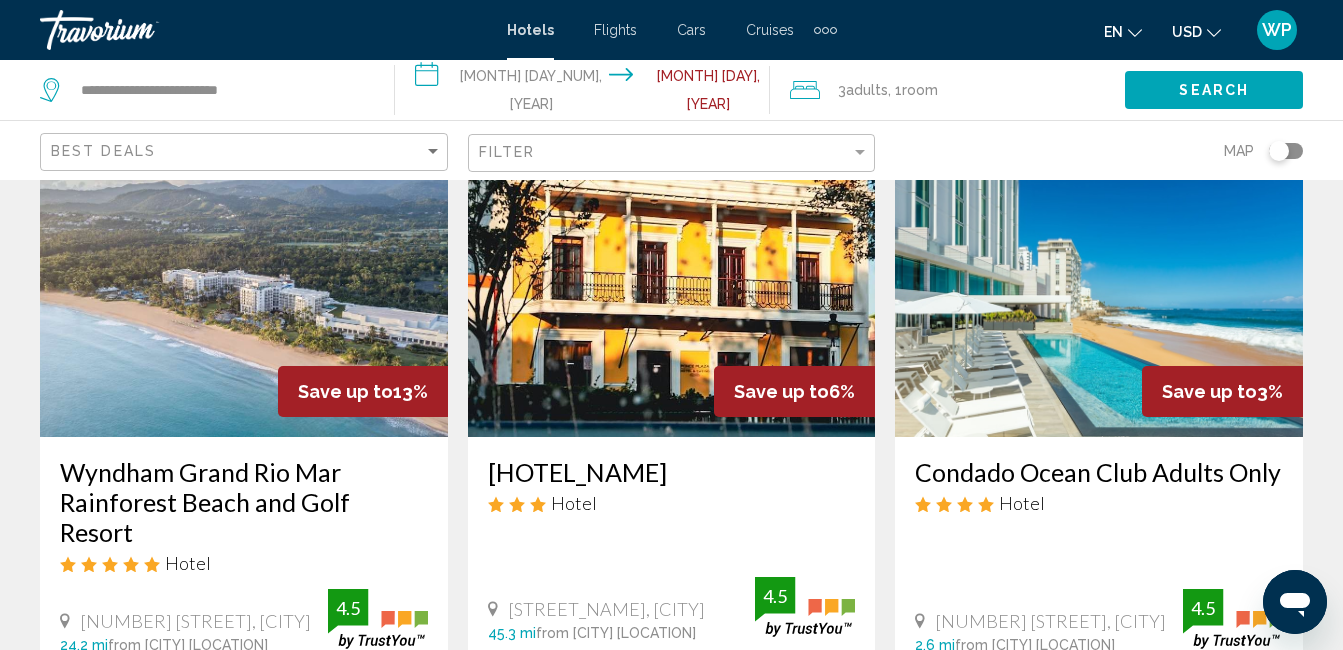 scroll, scrollTop: 900, scrollLeft: 0, axis: vertical 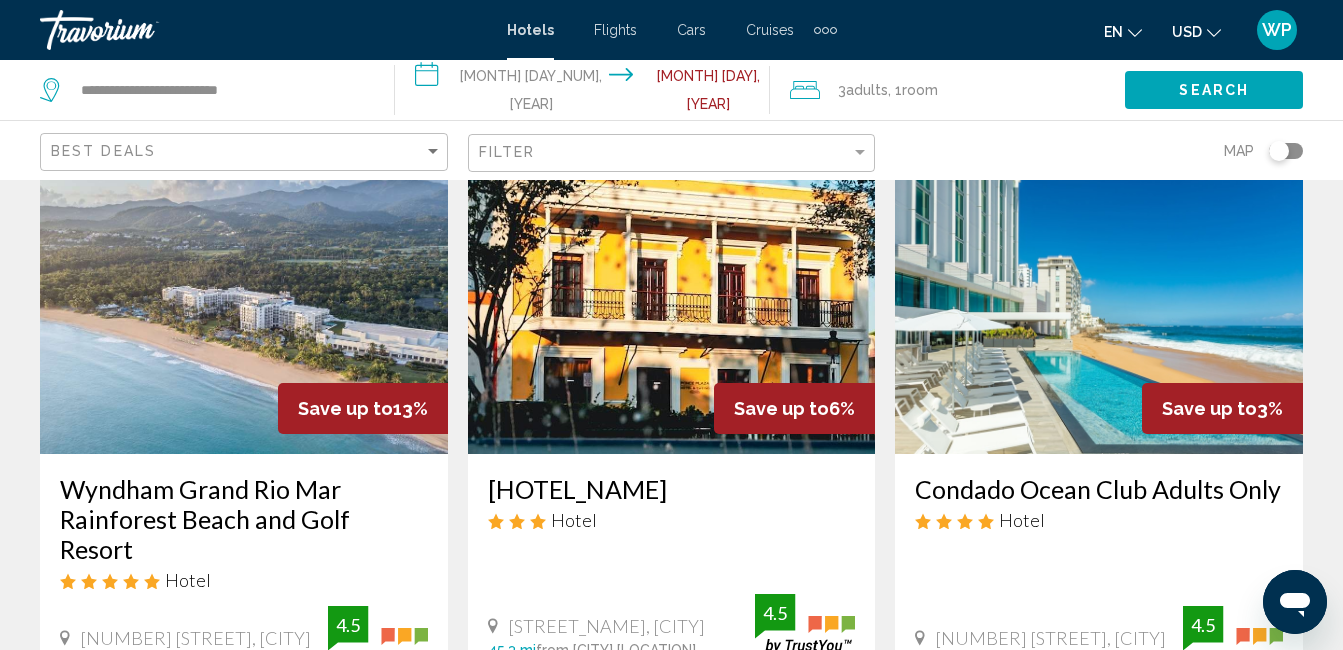 click at bounding box center [1099, 294] 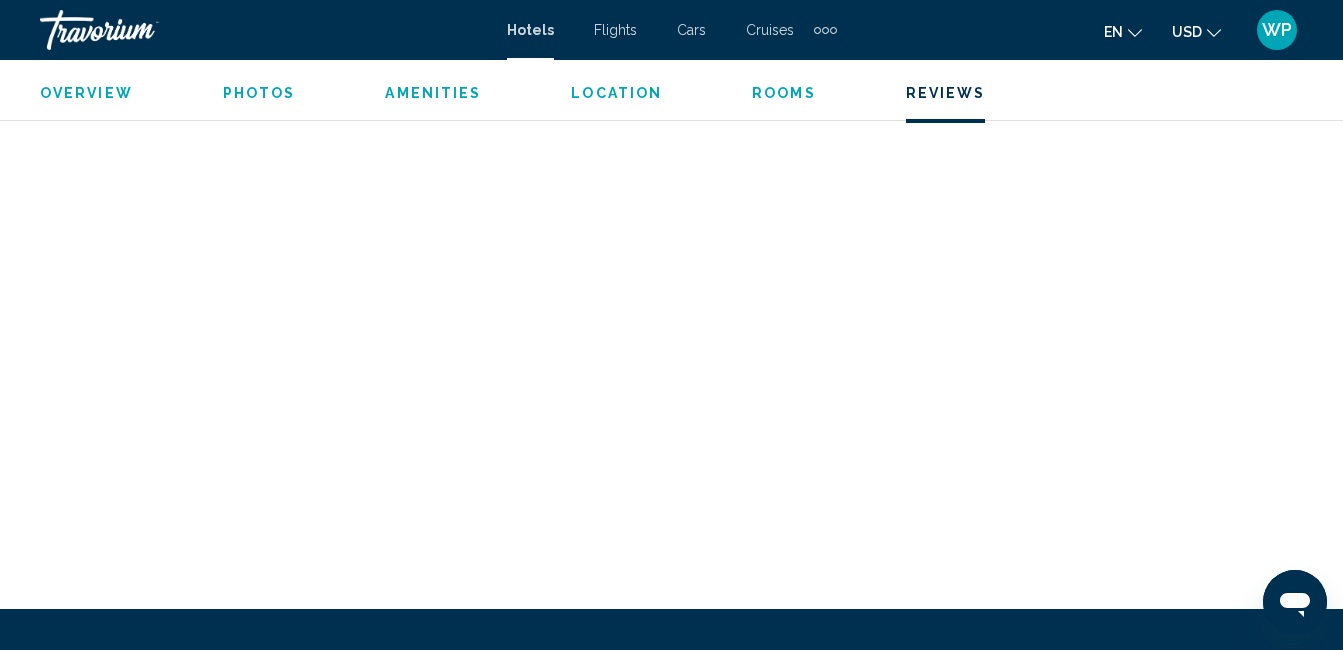 scroll, scrollTop: 5010, scrollLeft: 0, axis: vertical 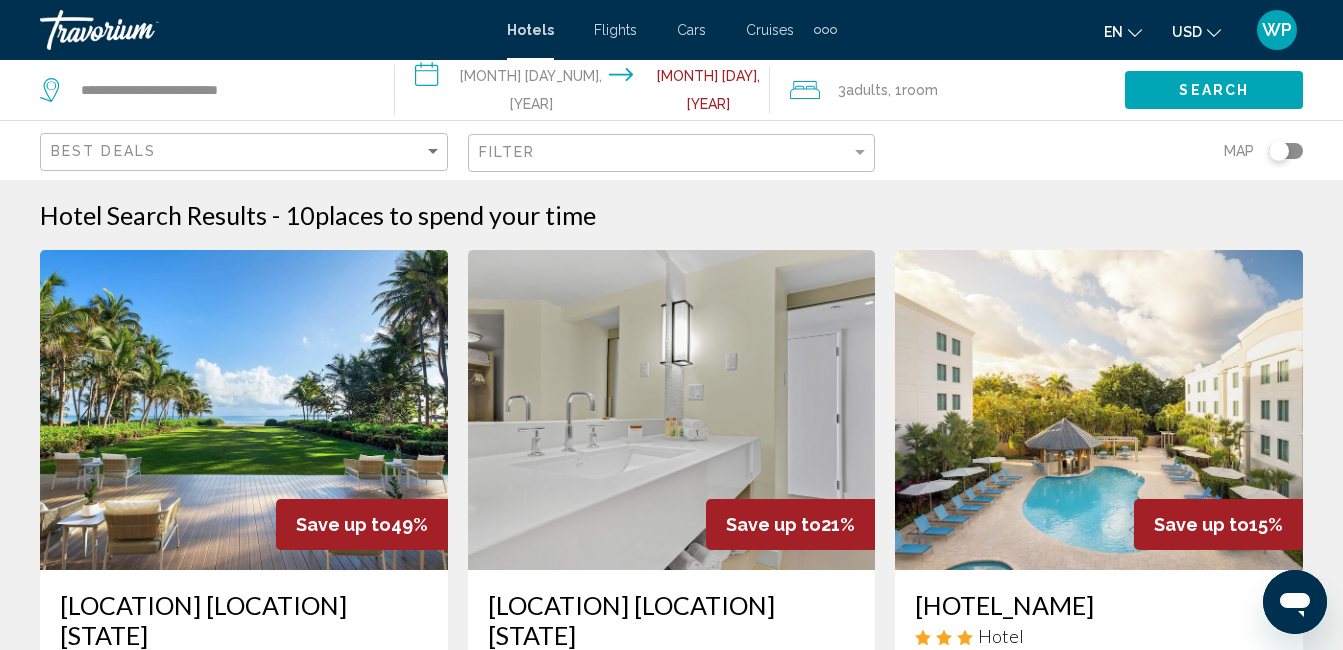 click on "Best Deals" 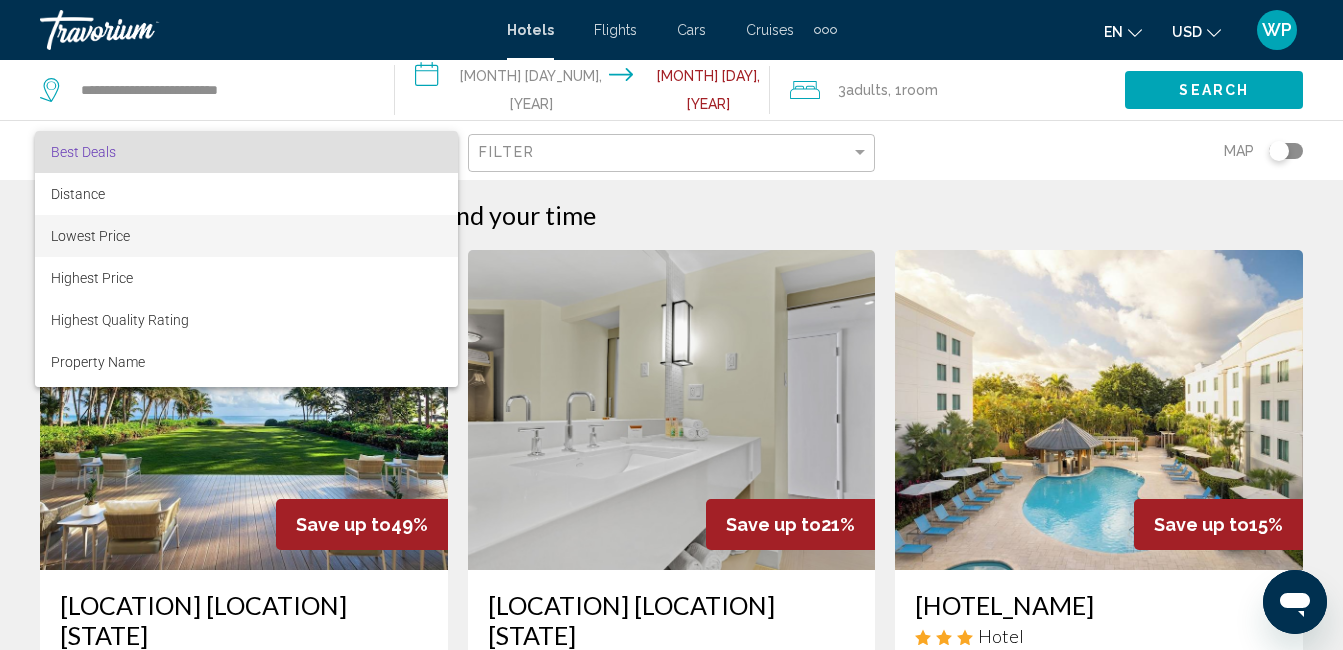 click on "Lowest Price" at bounding box center [90, 236] 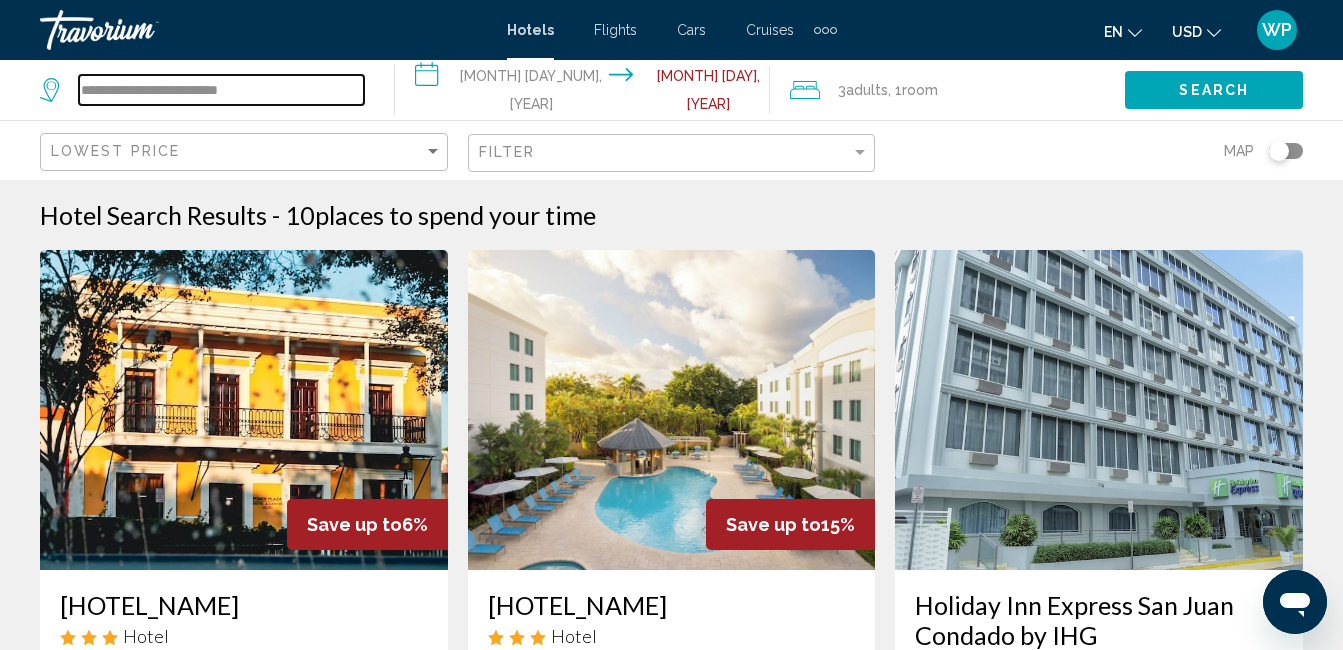 click on "**********" at bounding box center [221, 90] 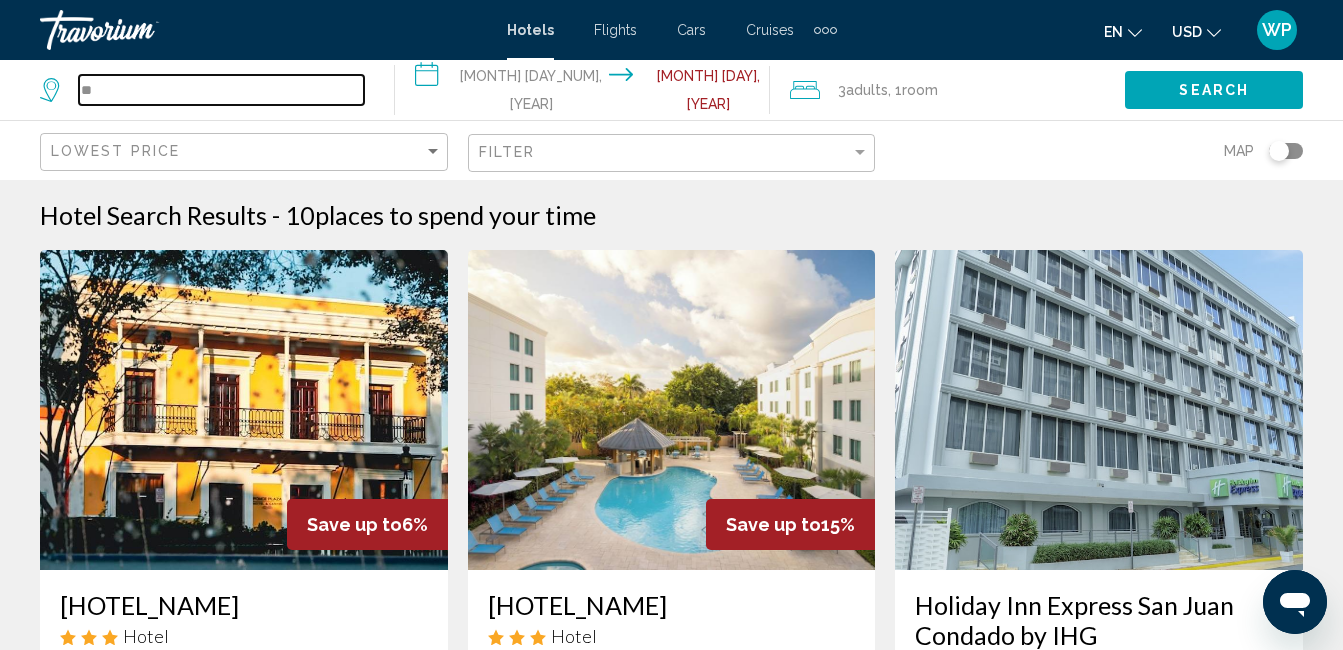 type on "*" 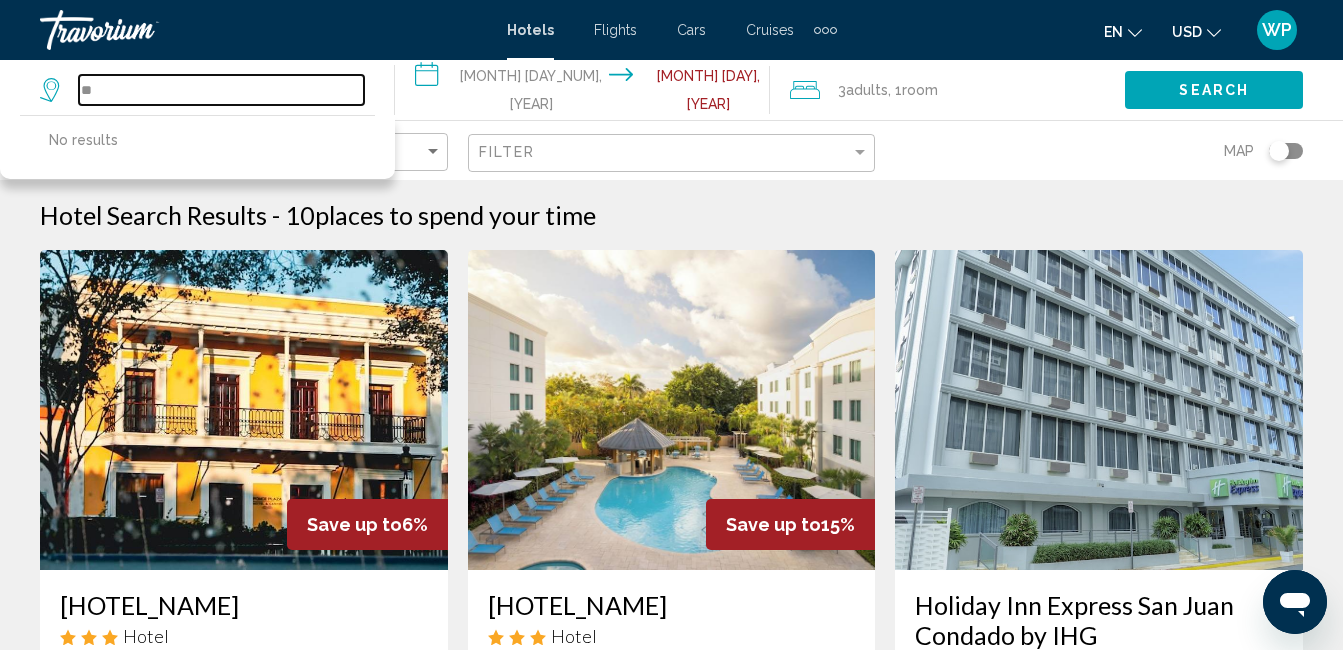 type on "*" 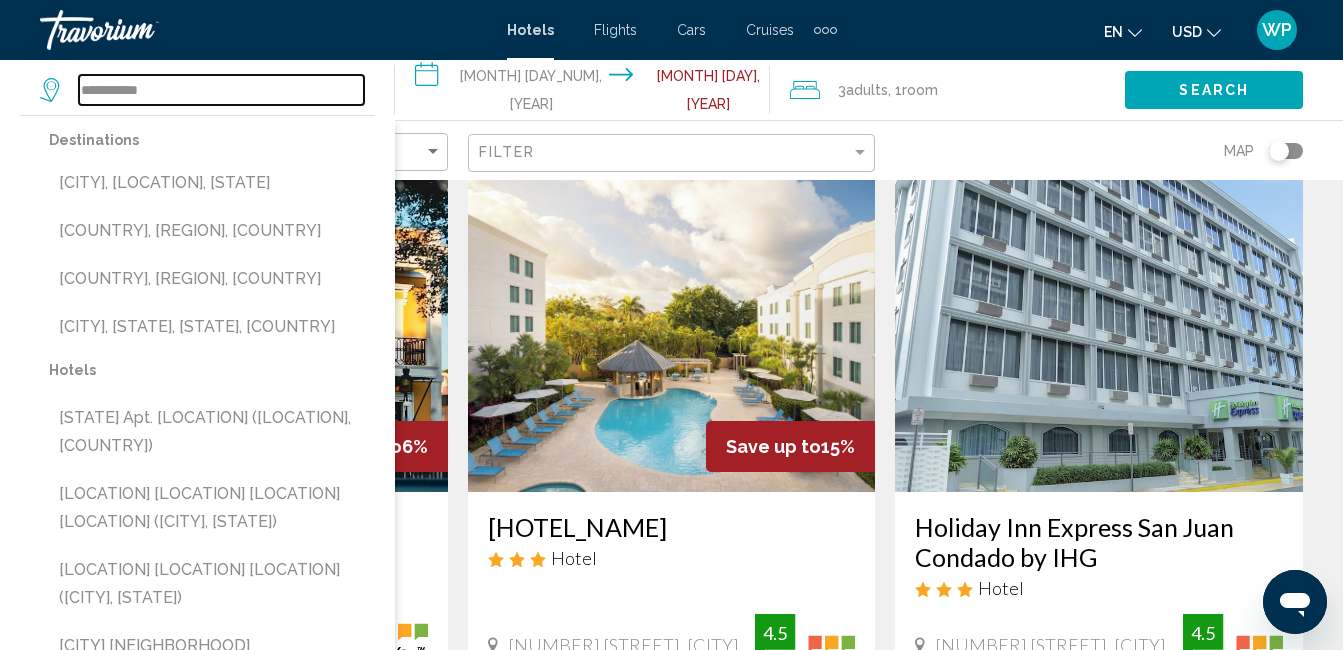 scroll, scrollTop: 300, scrollLeft: 0, axis: vertical 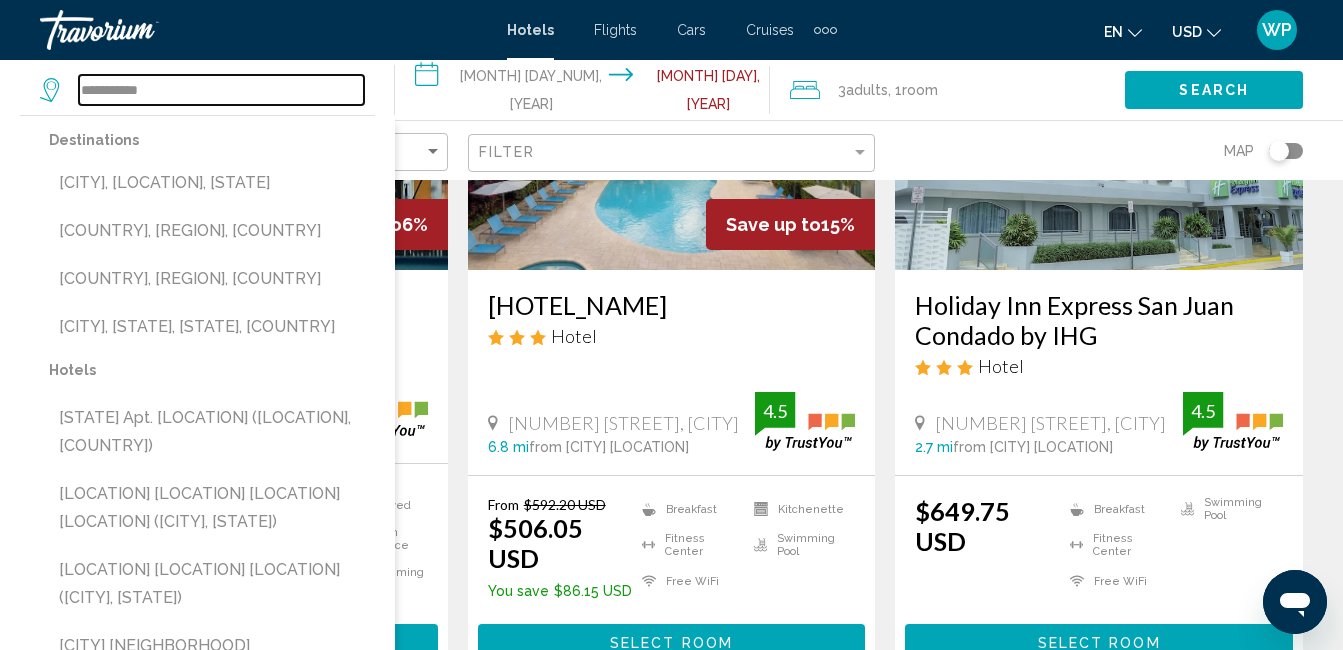 type on "**********" 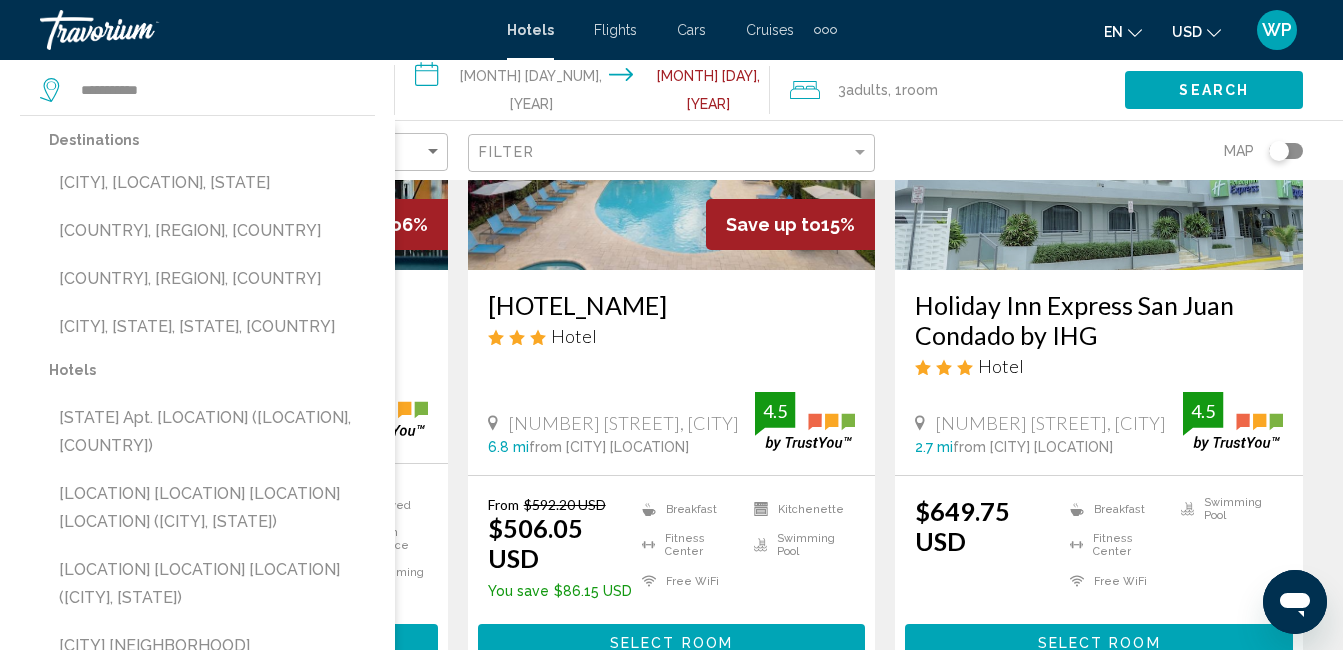 click 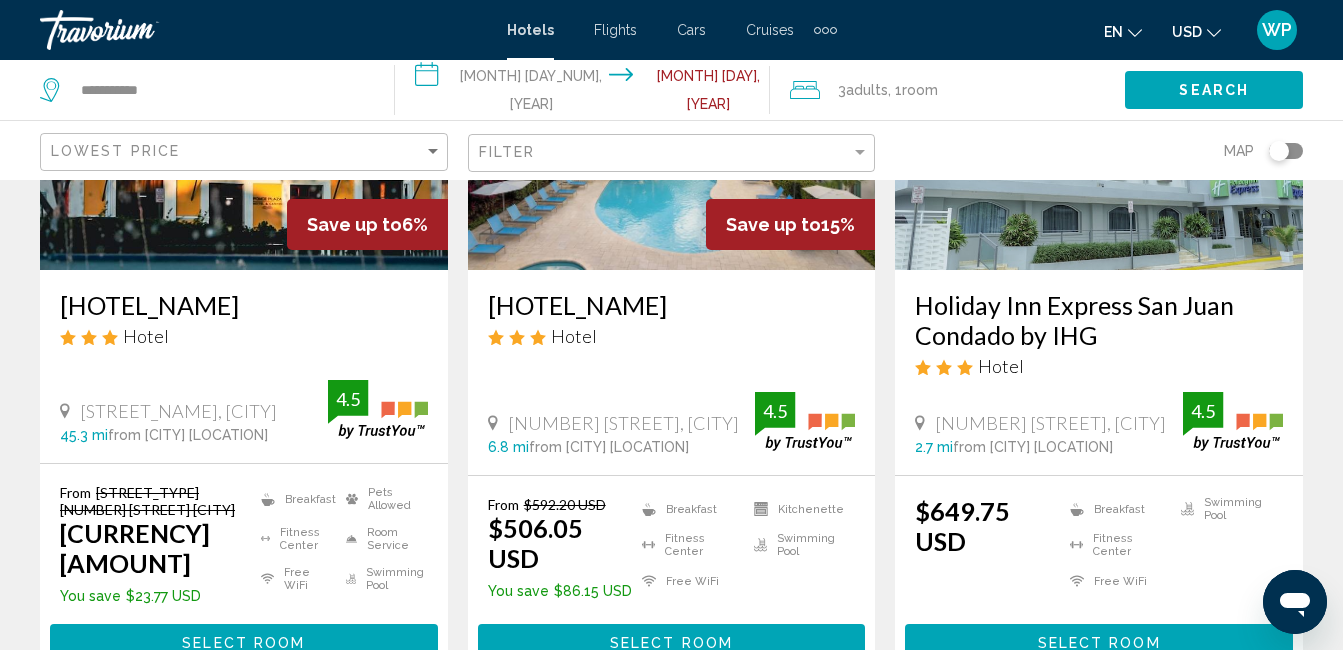 click on "Cruises" at bounding box center (770, 30) 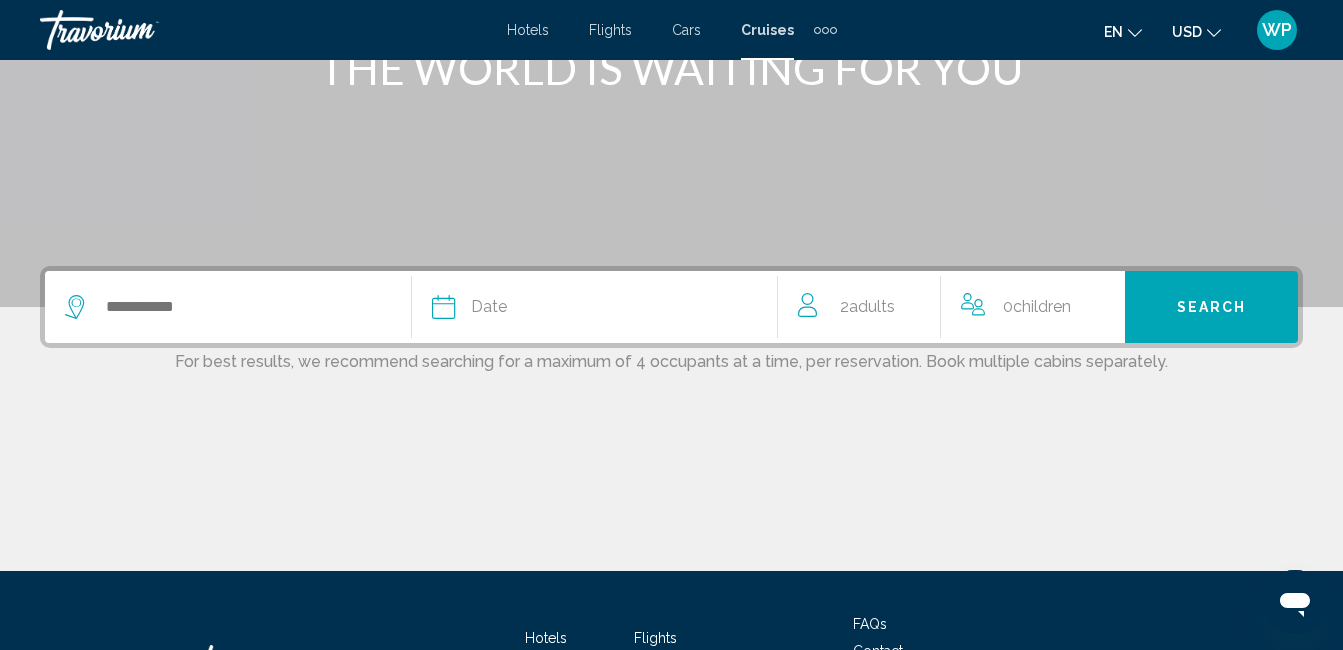 scroll, scrollTop: 300, scrollLeft: 0, axis: vertical 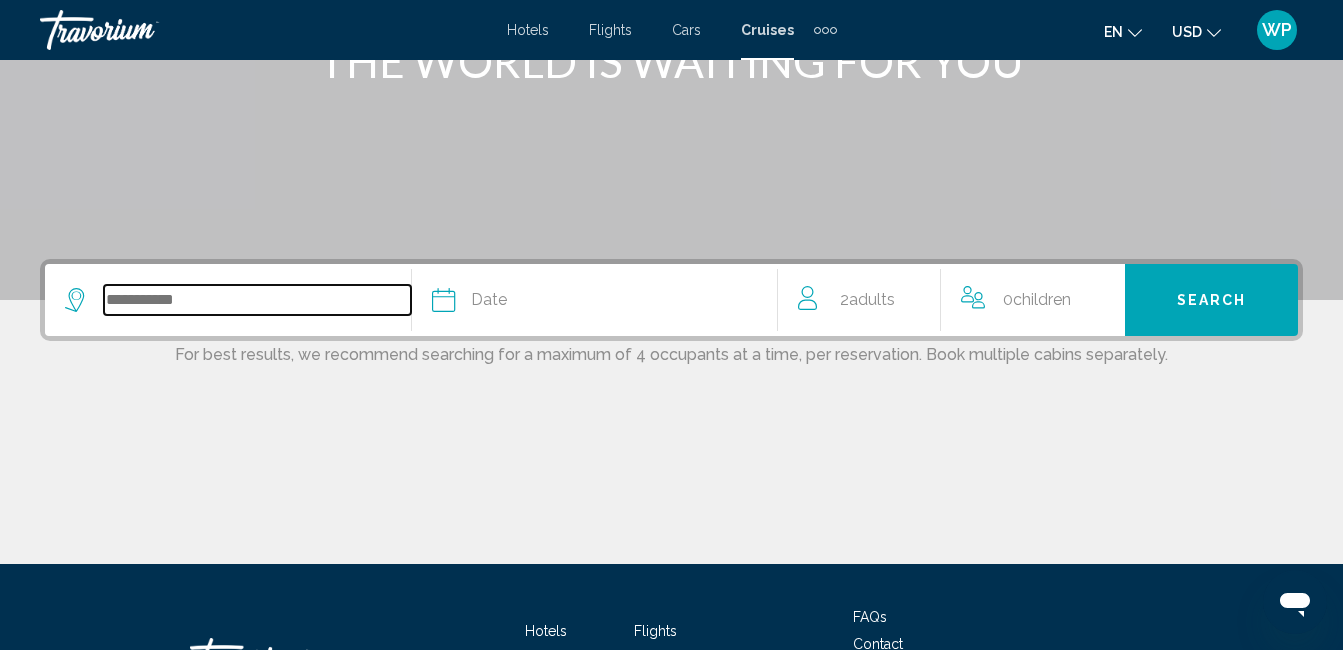 click at bounding box center [257, 300] 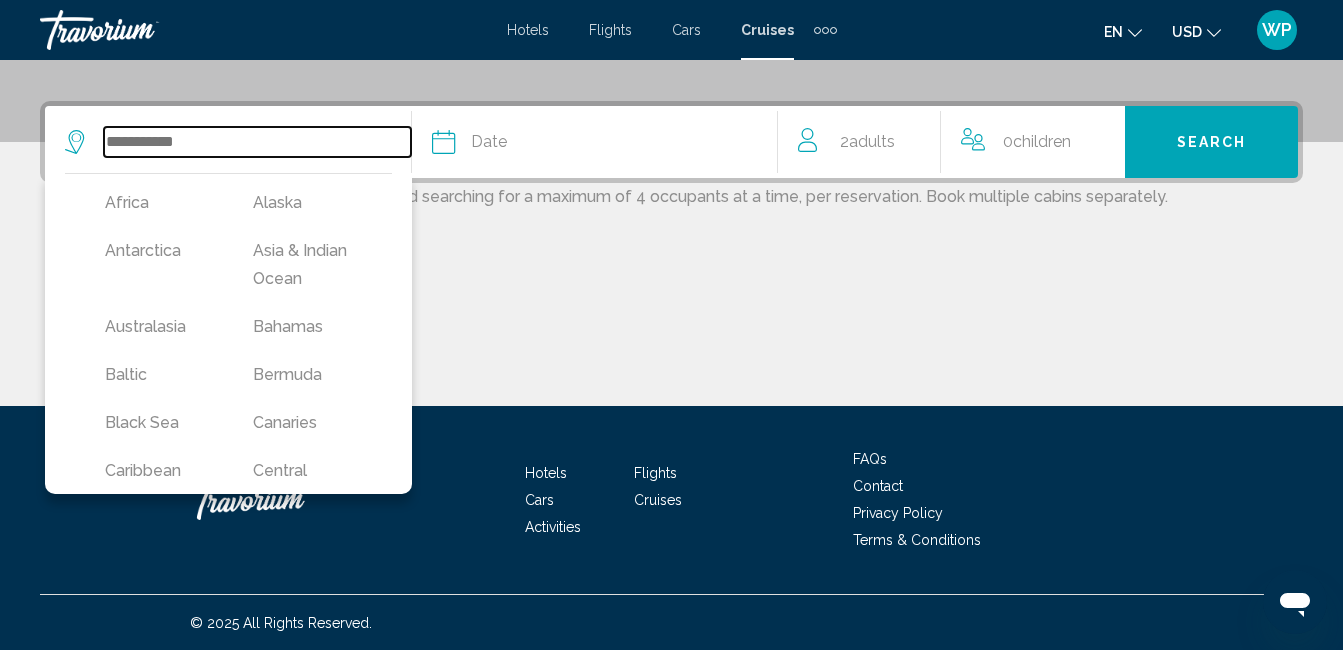scroll, scrollTop: 459, scrollLeft: 0, axis: vertical 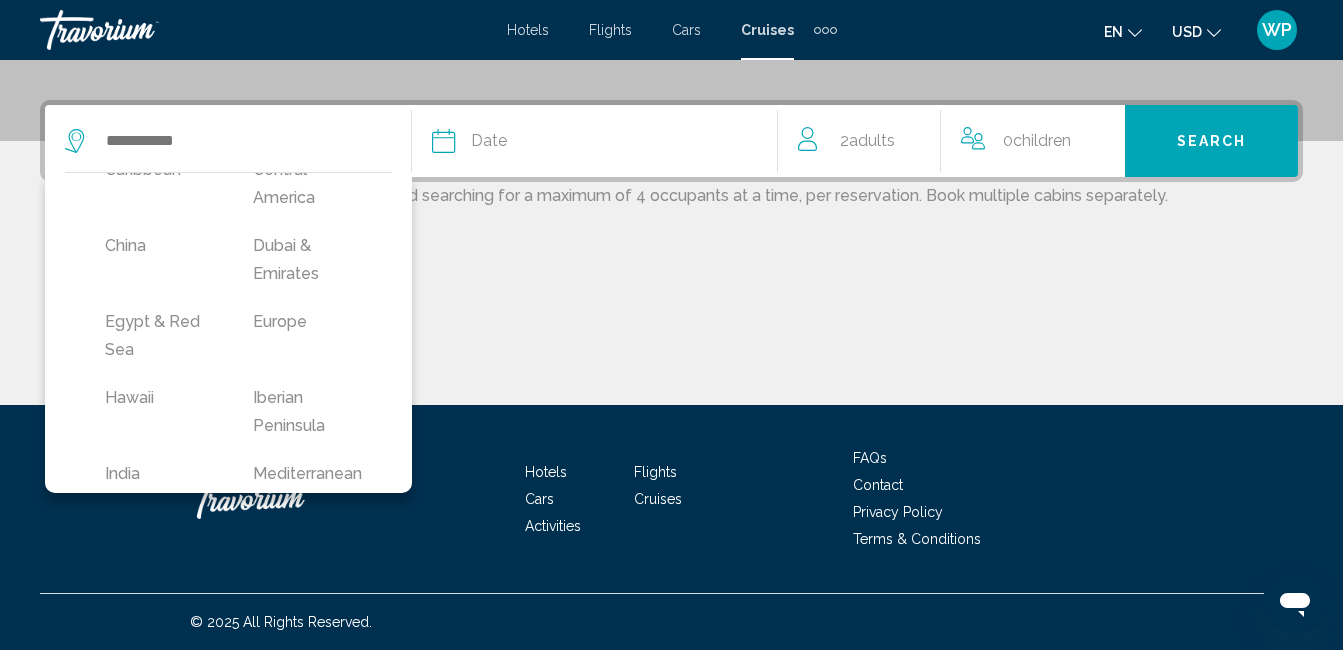 click on "Dubai & Emirates" at bounding box center (307, 260) 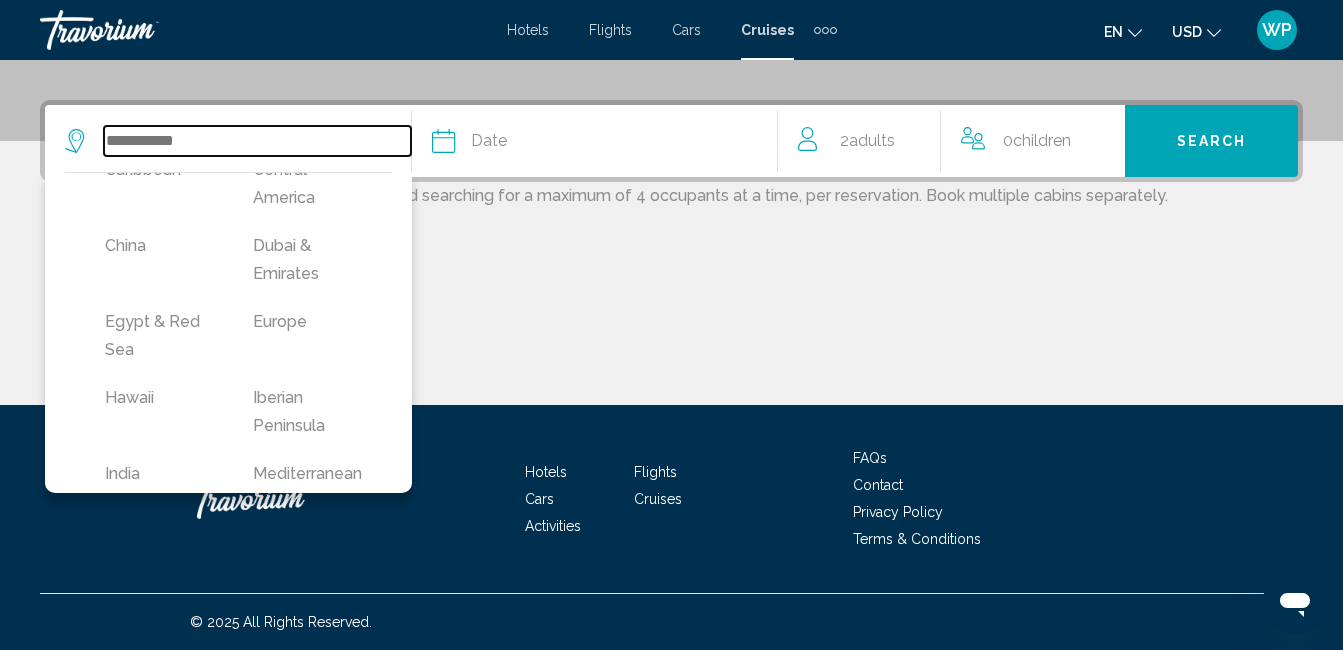 type on "**********" 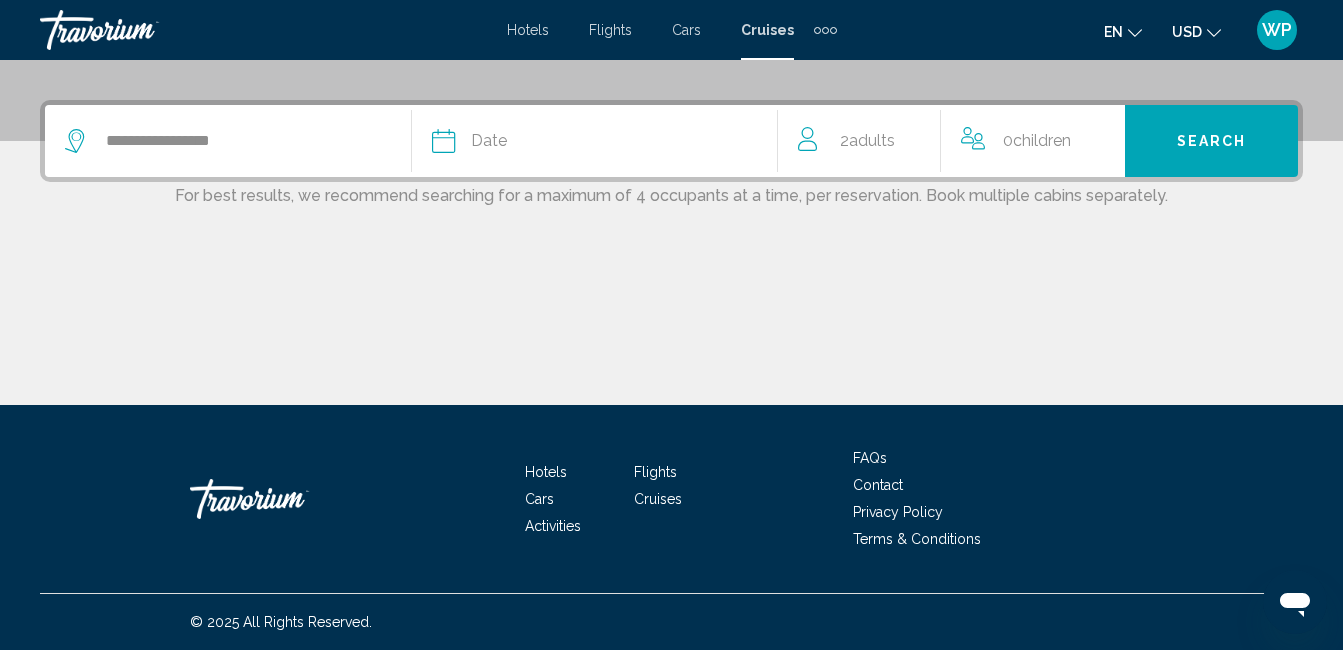 click on "Date" 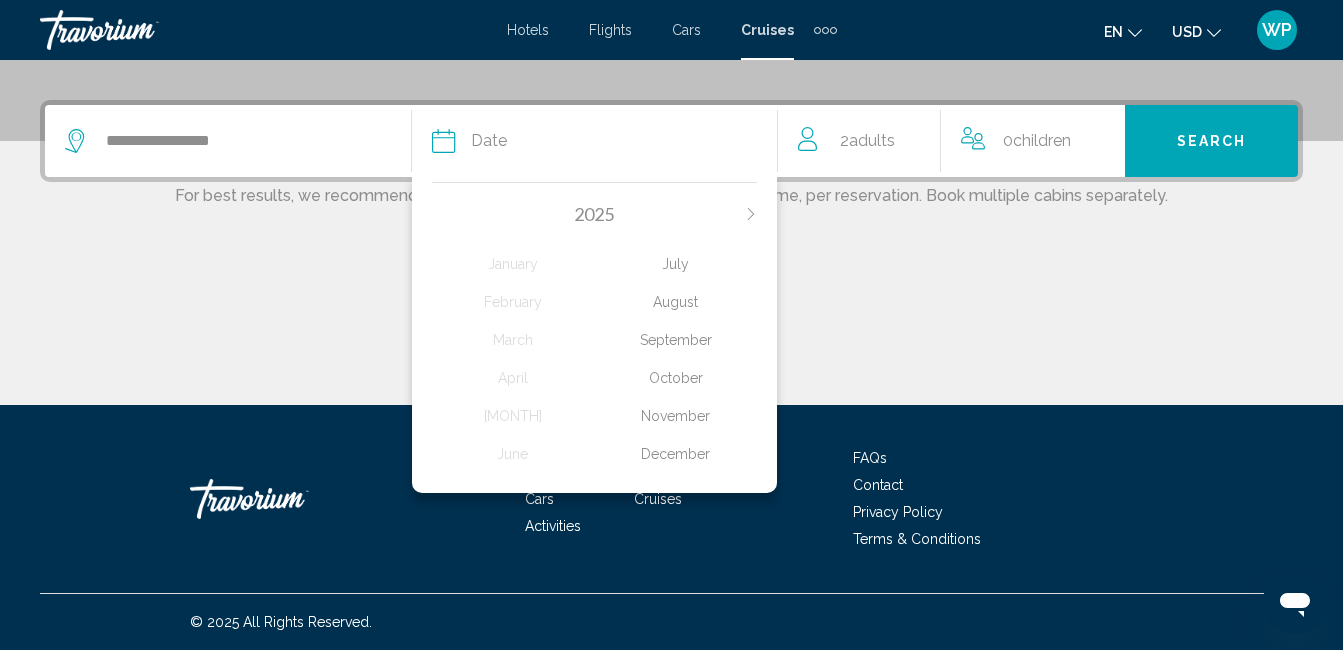click on "December" 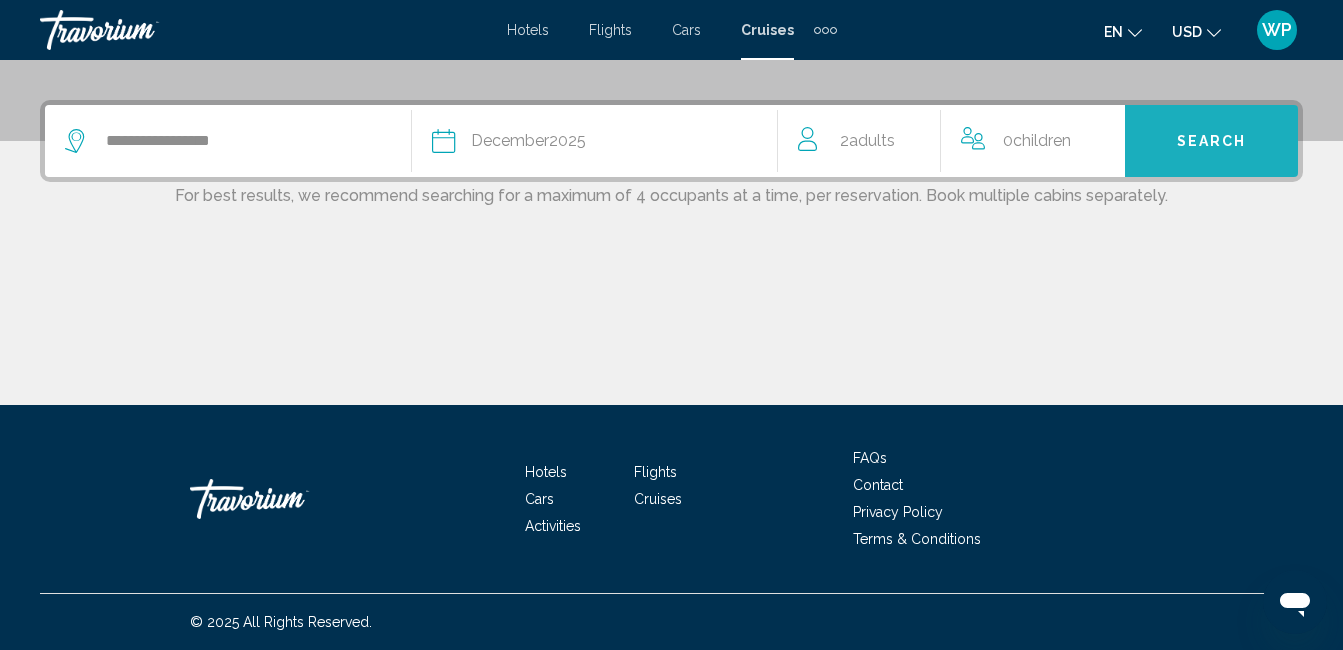 click on "Search" at bounding box center (1211, 141) 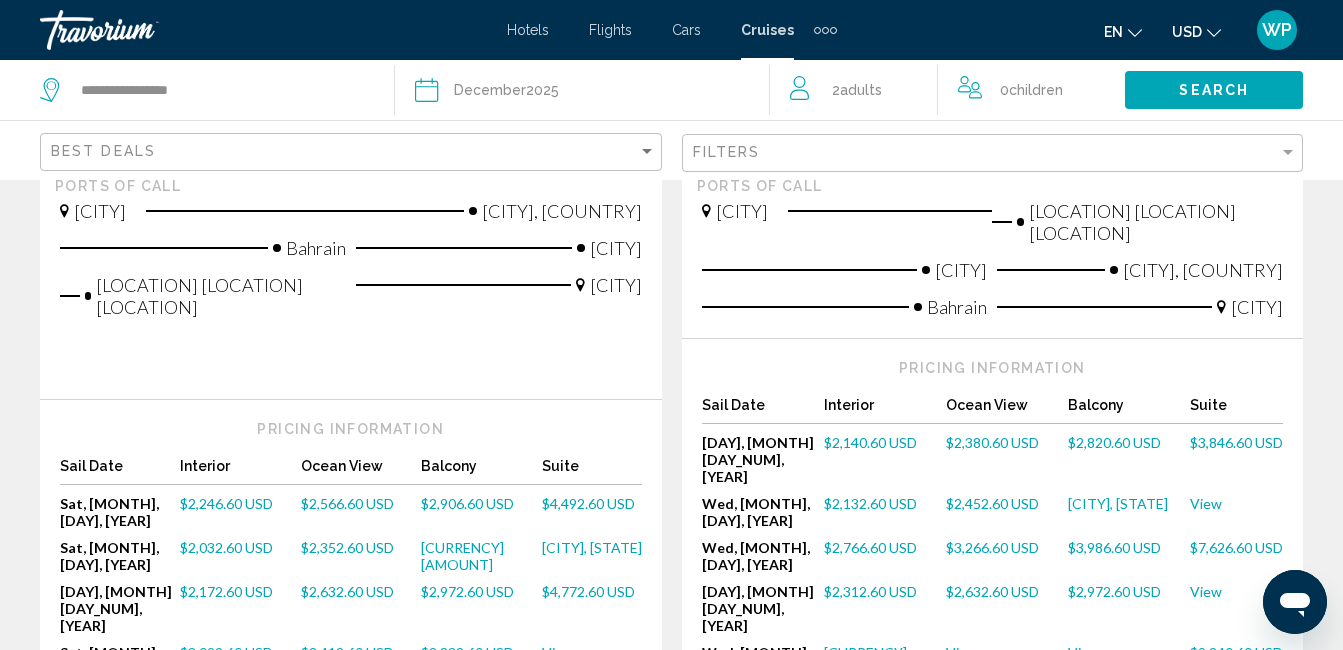 scroll, scrollTop: 643, scrollLeft: 0, axis: vertical 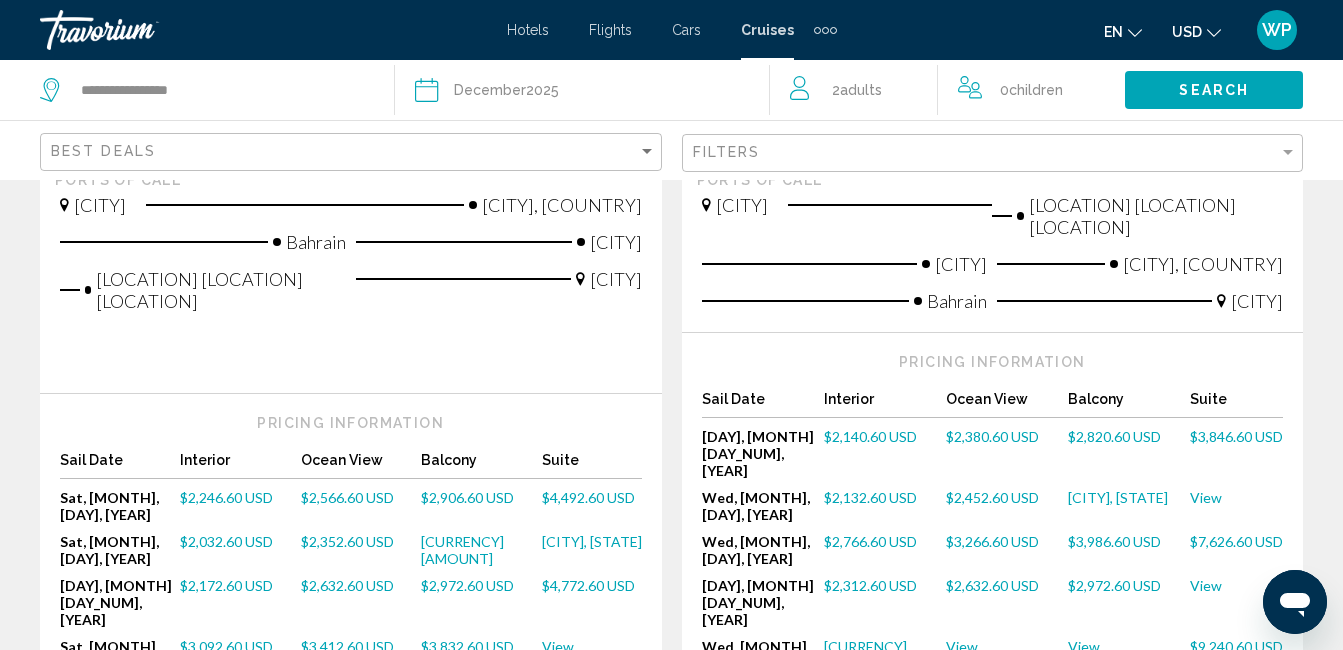 click on "$2,566.60 USD" at bounding box center (347, 497) 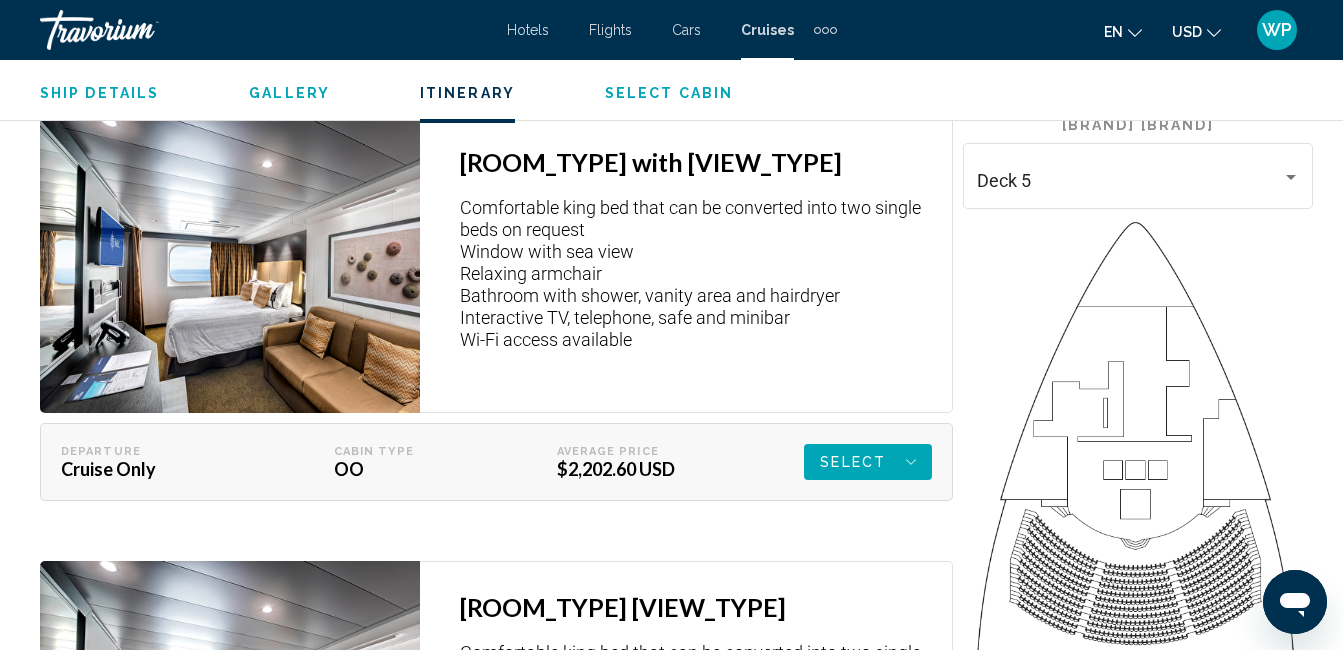 scroll, scrollTop: 3100, scrollLeft: 0, axis: vertical 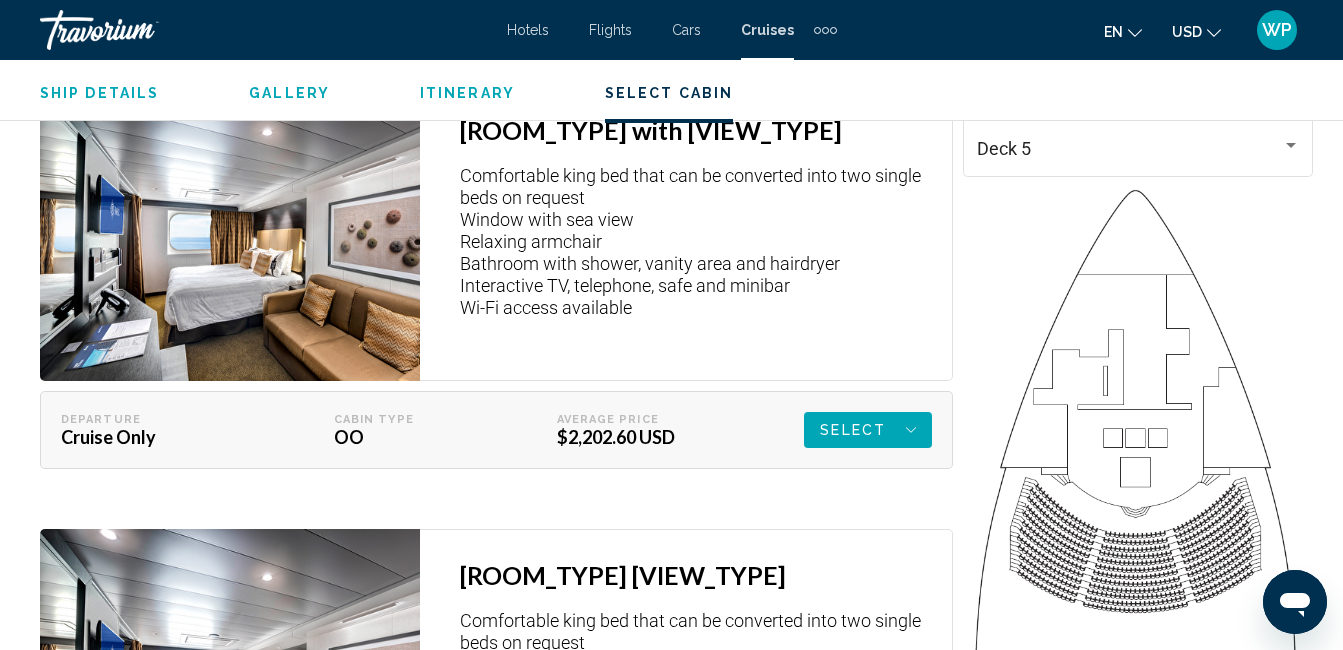 click on "Select" at bounding box center (868, 430) 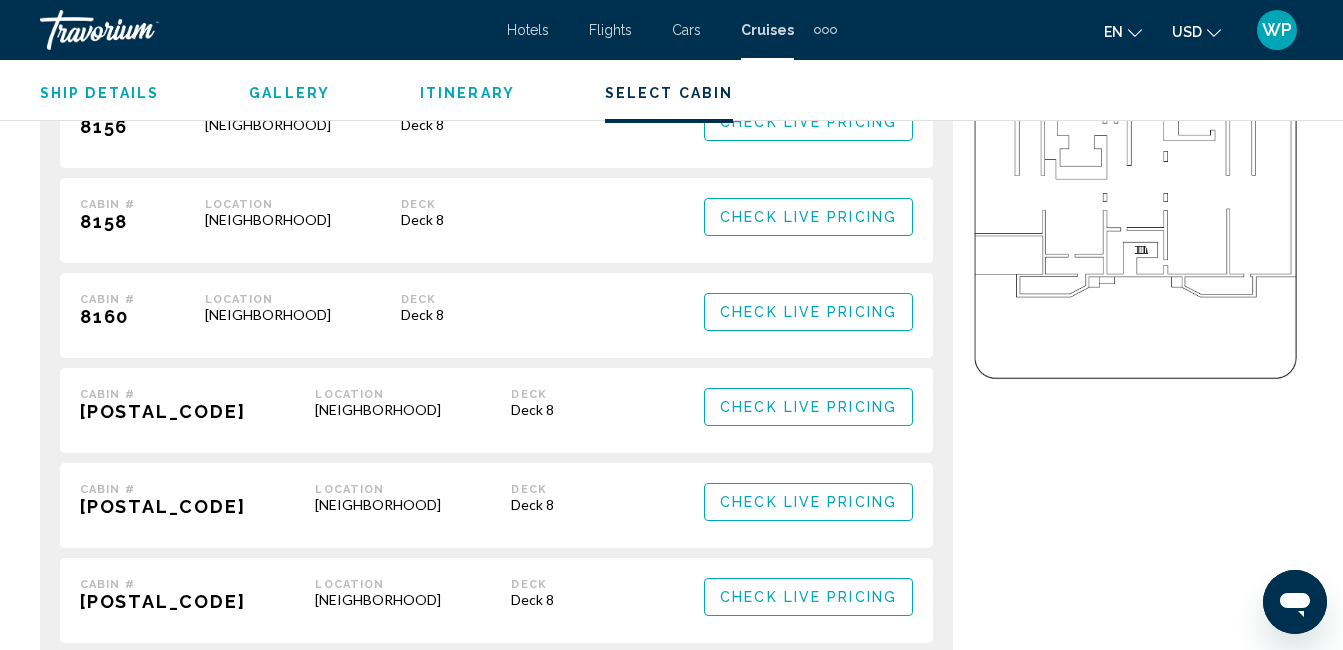 scroll, scrollTop: 5310, scrollLeft: 0, axis: vertical 